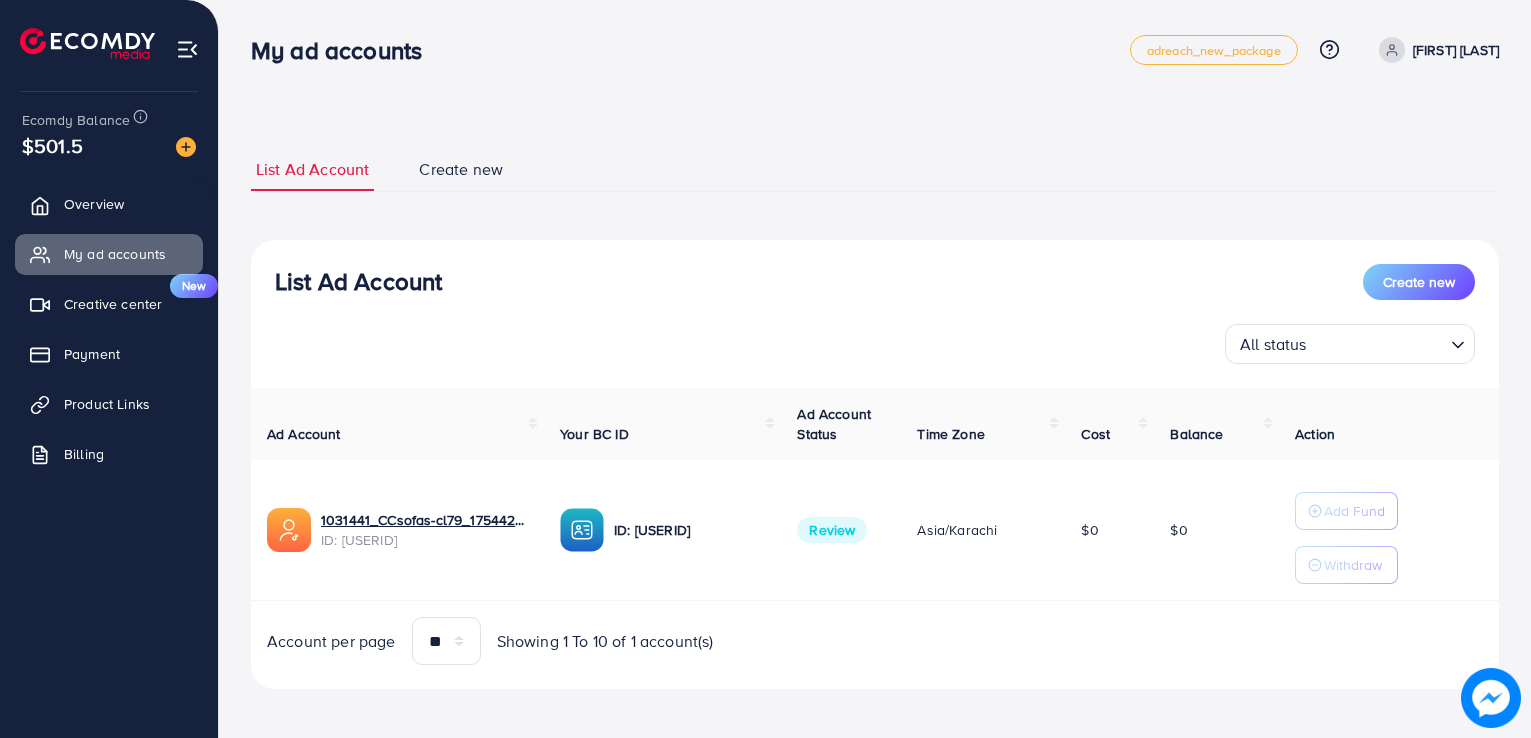 scroll, scrollTop: 0, scrollLeft: 0, axis: both 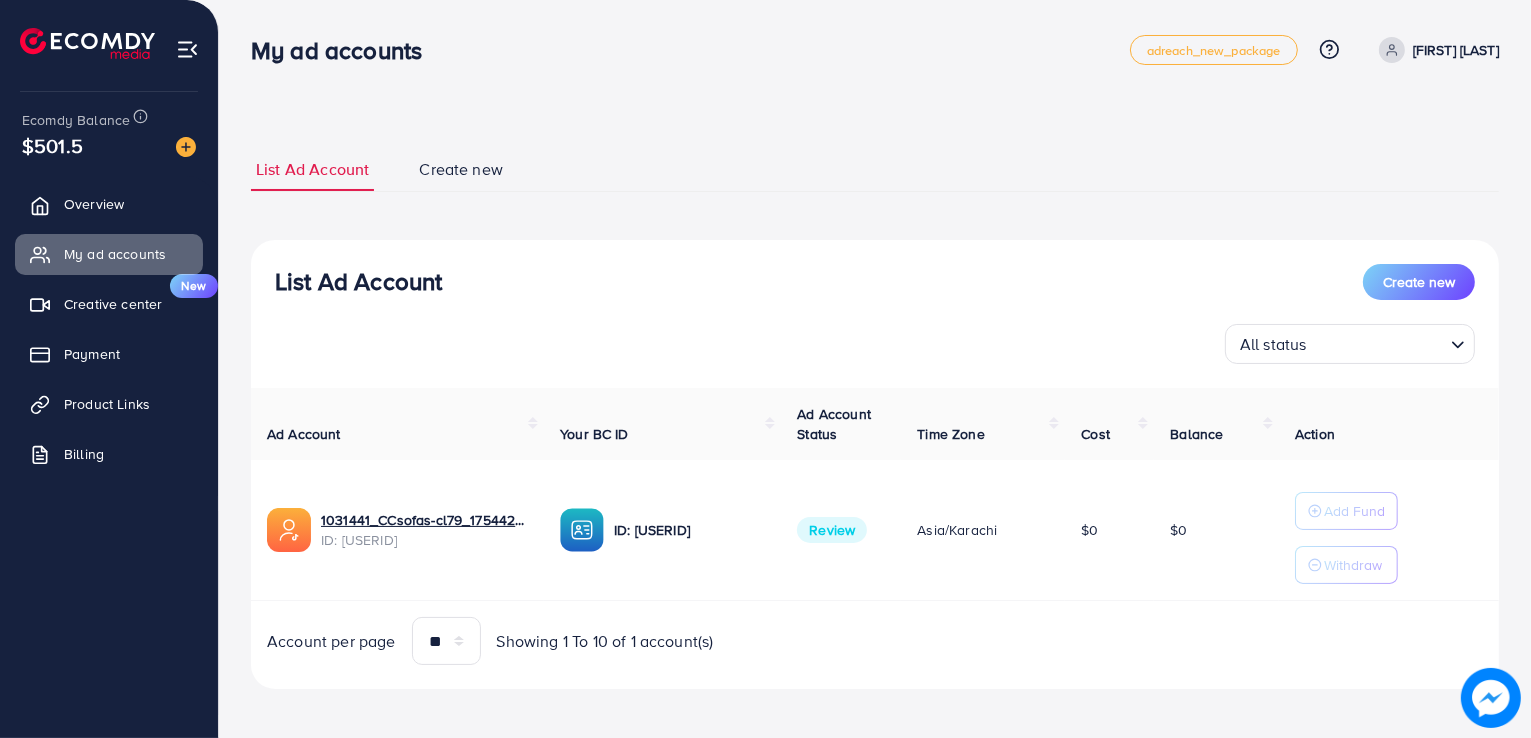 click on "Overview My ad accounts Creative center  New  Payment Product Links Billing" at bounding box center (109, 335) 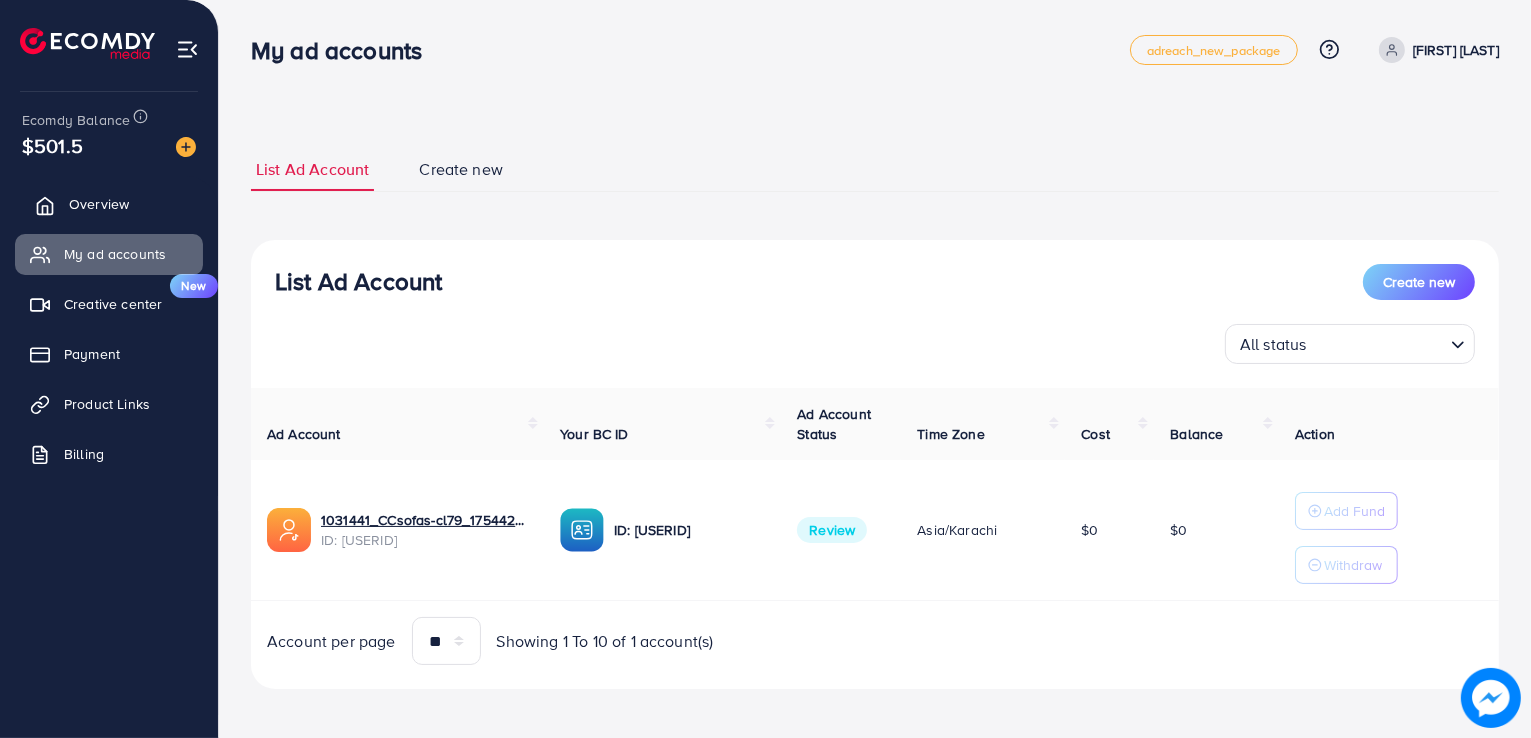 click on "Overview" at bounding box center [99, 204] 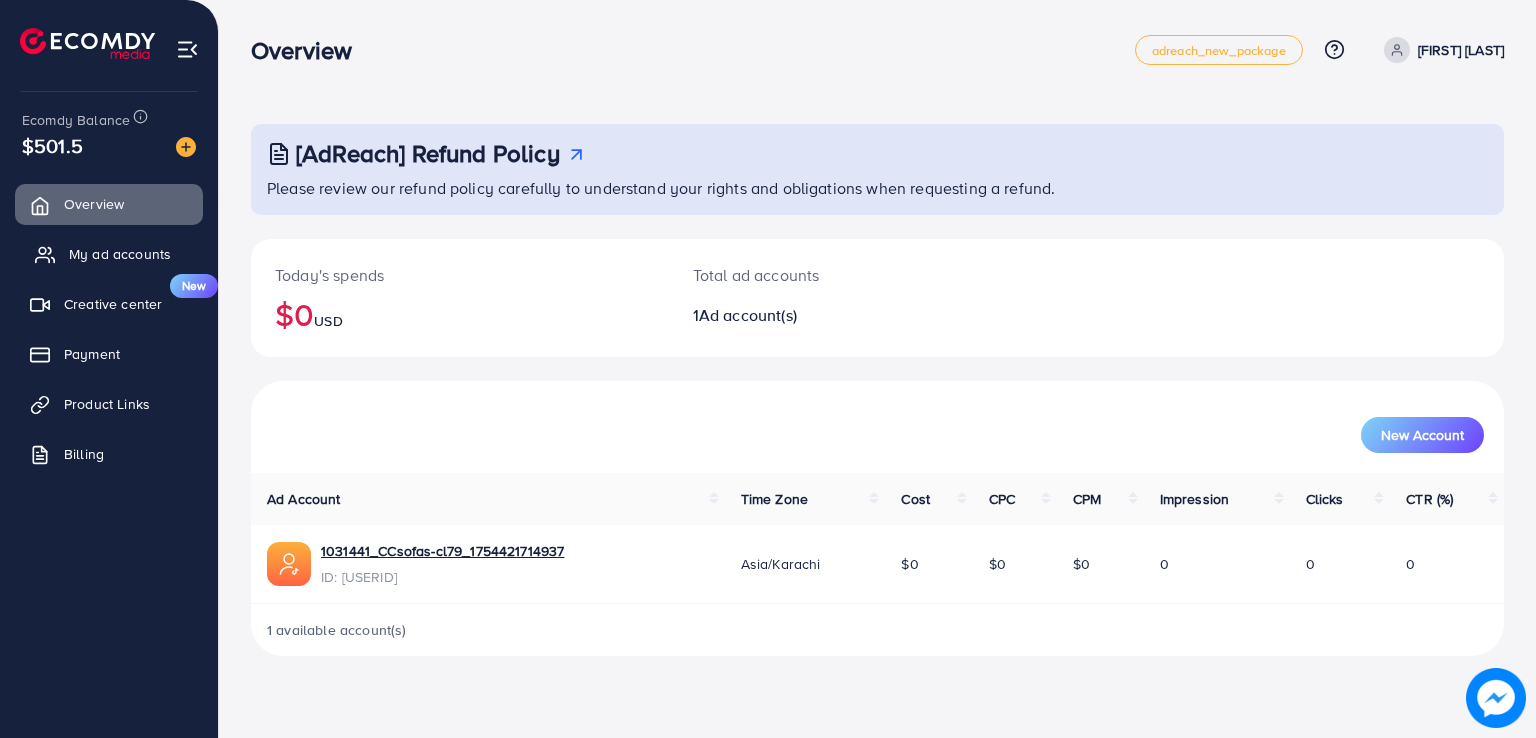 click on "My ad accounts" at bounding box center (120, 254) 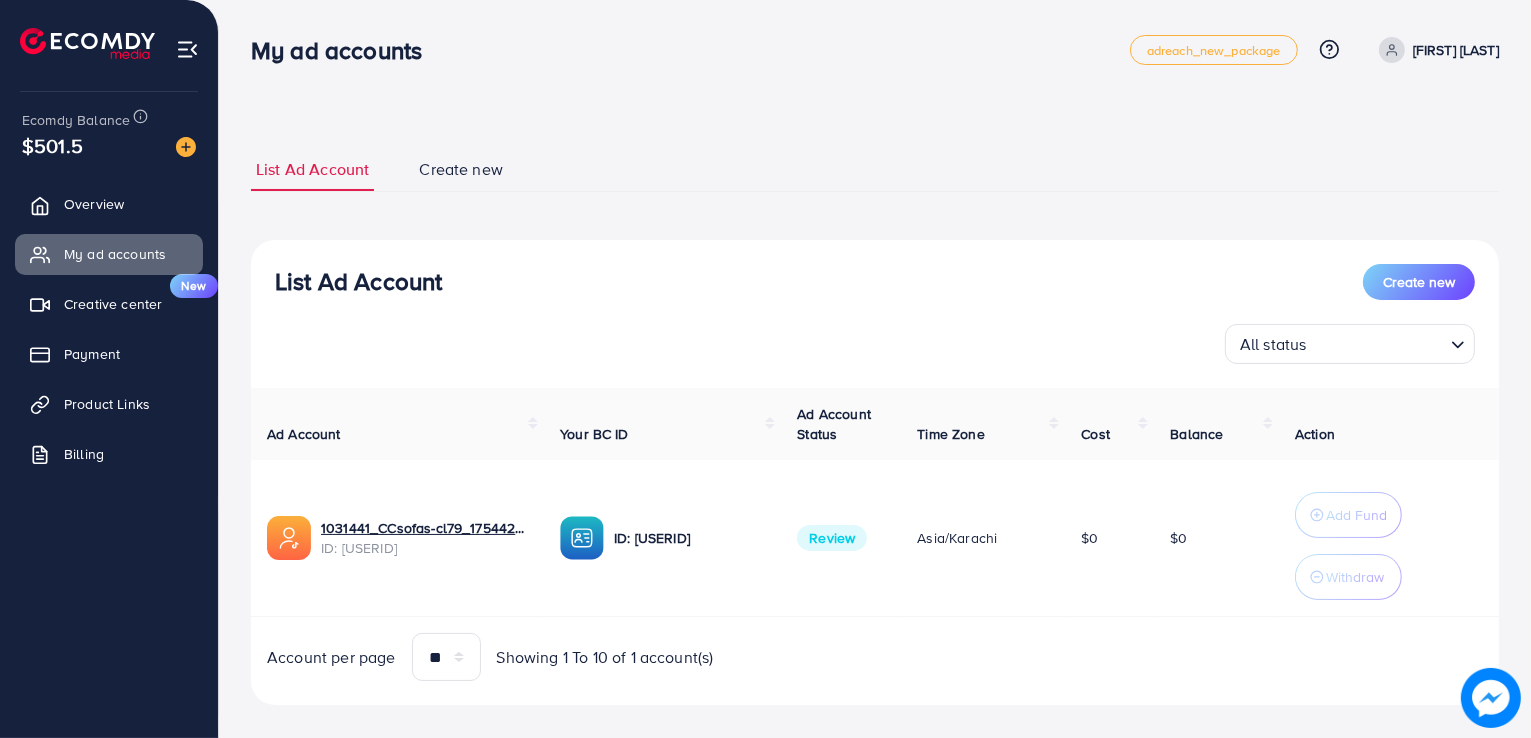 drag, startPoint x: 275, startPoint y: 286, endPoint x: 452, endPoint y: 290, distance: 177.0452 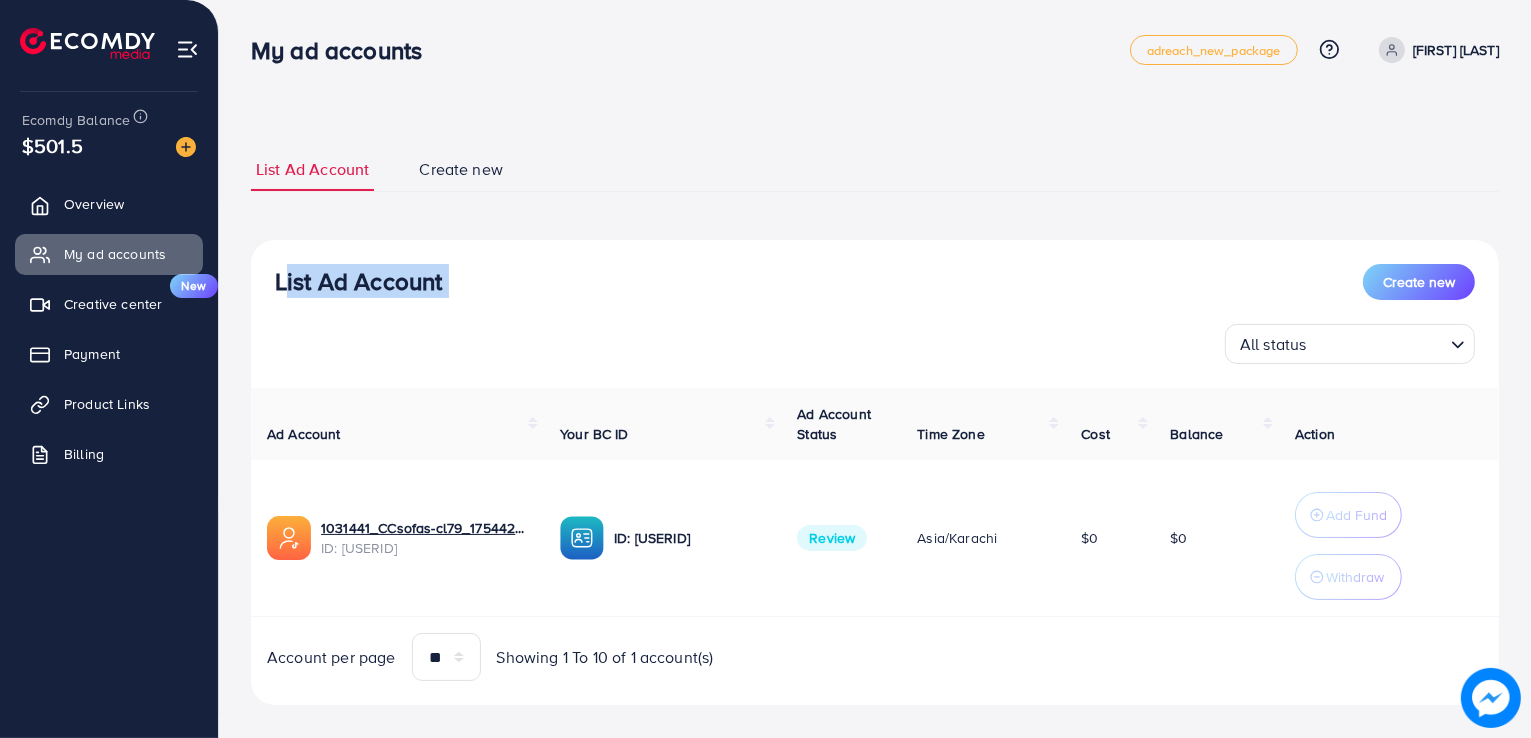 drag, startPoint x: 452, startPoint y: 290, endPoint x: 288, endPoint y: 273, distance: 164.87874 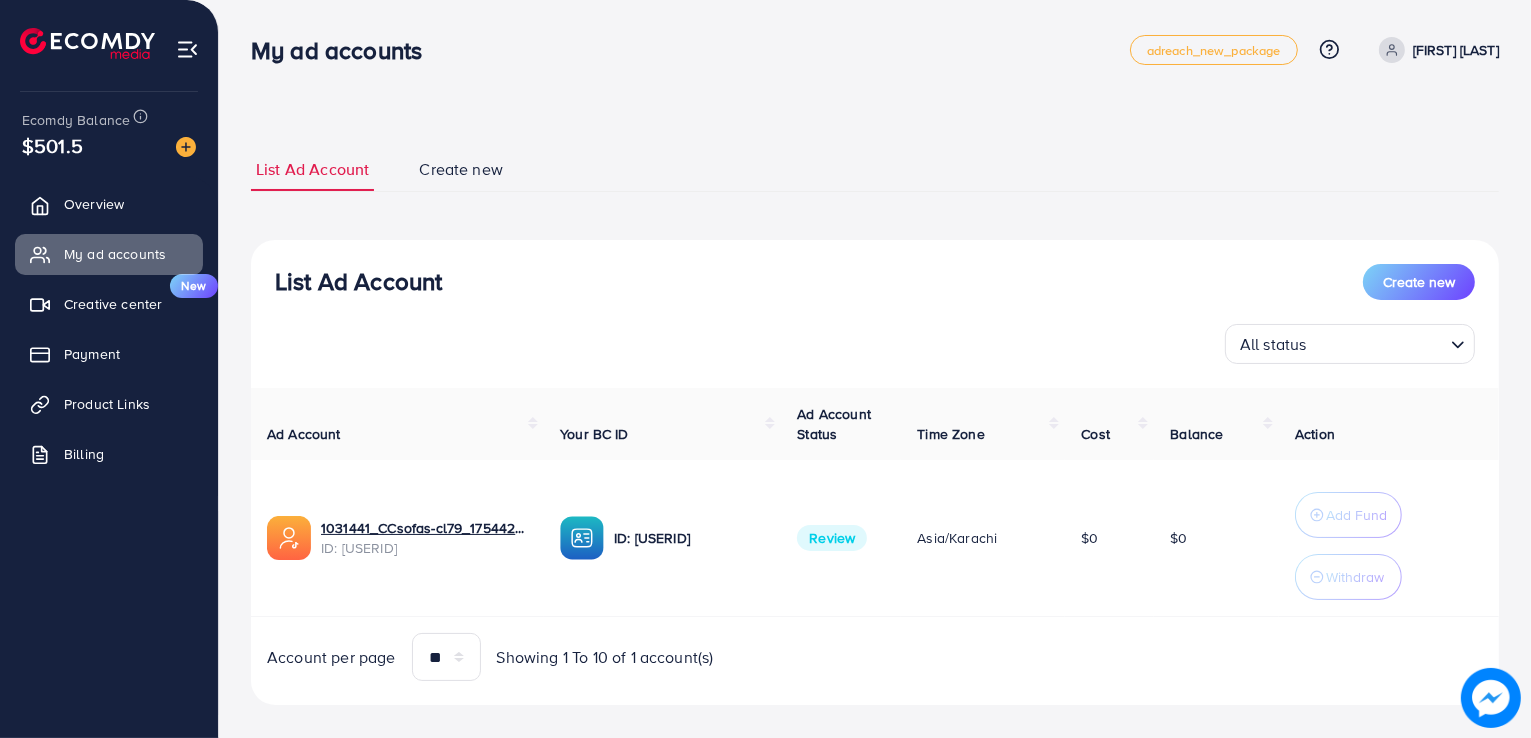 drag, startPoint x: 275, startPoint y: 279, endPoint x: 448, endPoint y: 285, distance: 173.10402 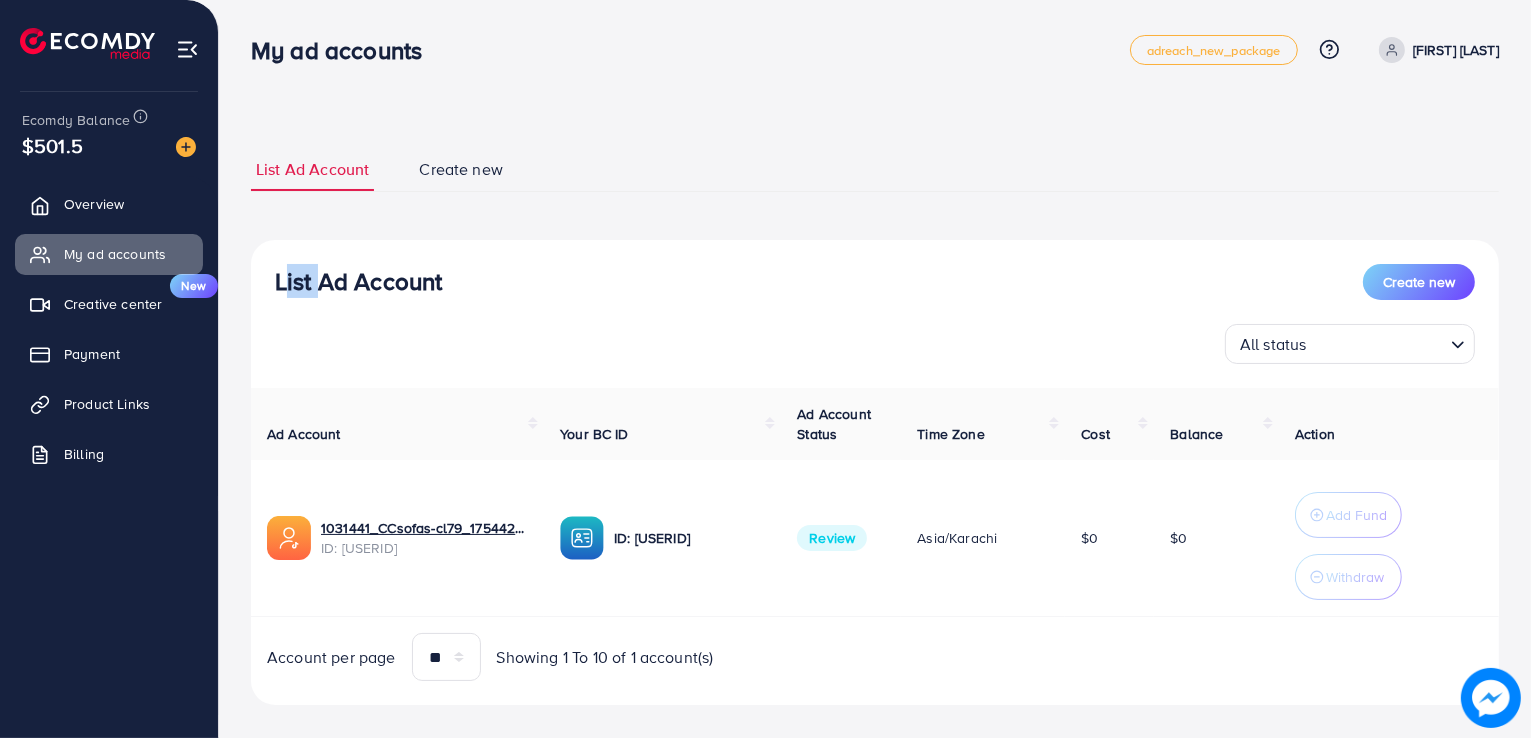 drag, startPoint x: 276, startPoint y: 288, endPoint x: 312, endPoint y: 293, distance: 36.345562 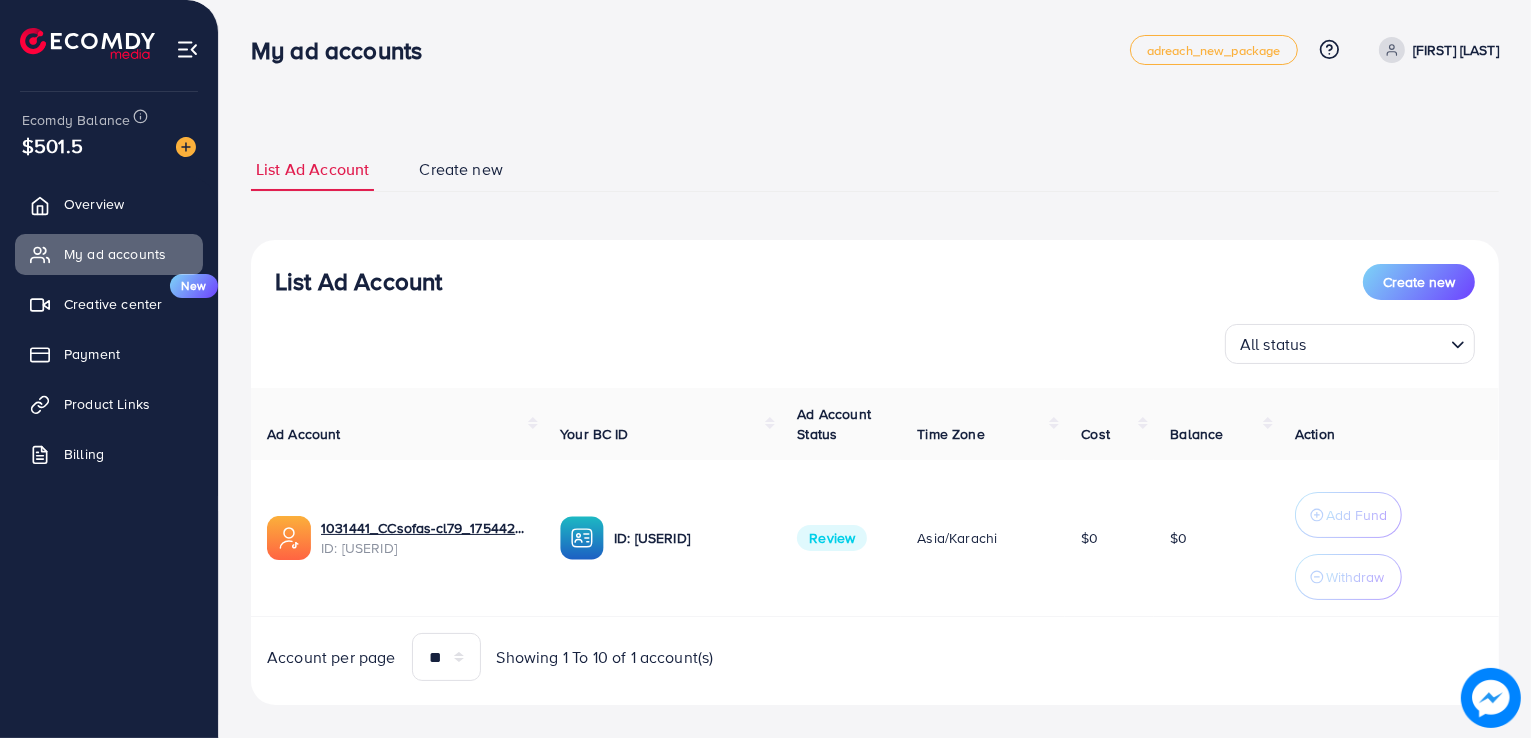 click on "List Ad Account" at bounding box center [358, 281] 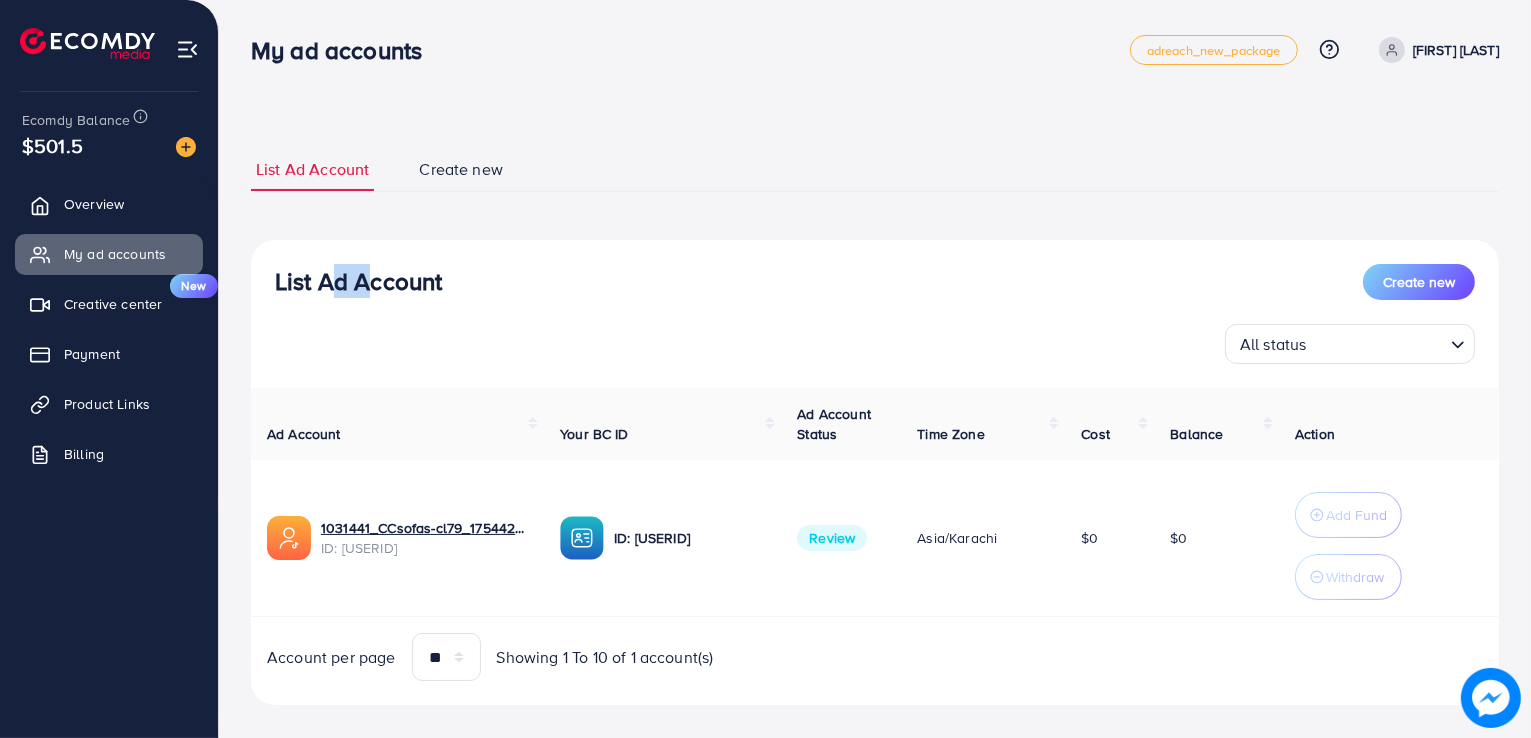 click on "List Ad Account" at bounding box center [358, 281] 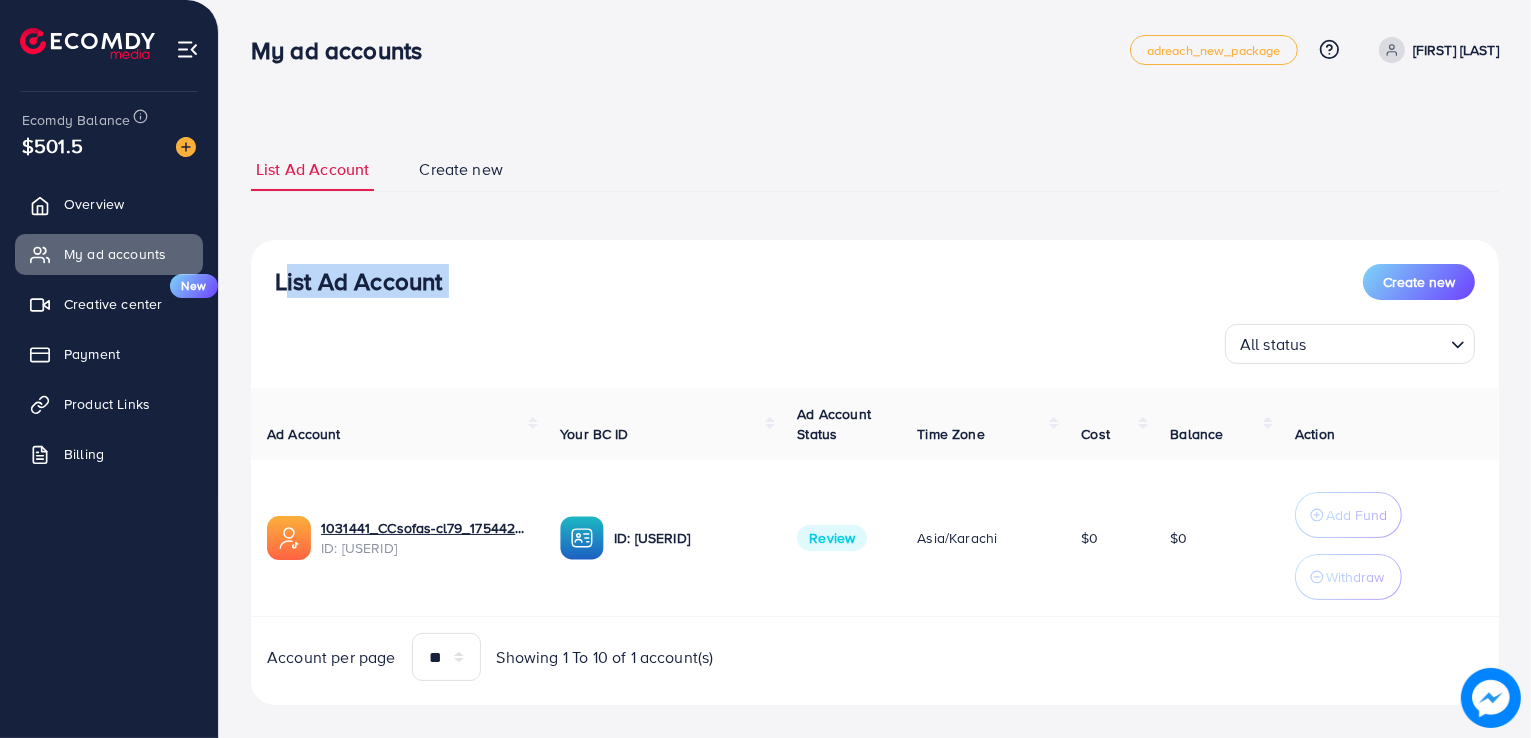 click on "List Ad Account" at bounding box center [358, 281] 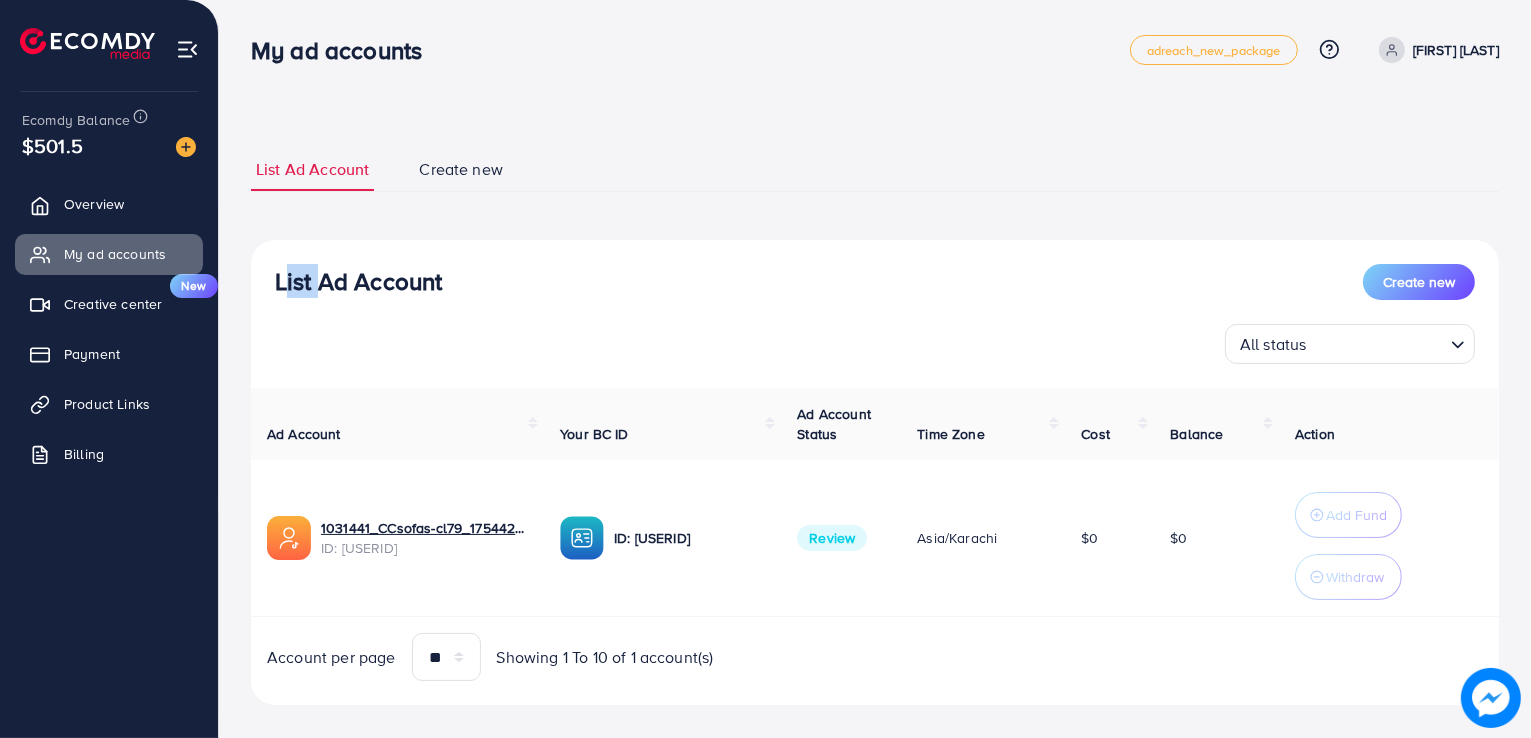 drag, startPoint x: 274, startPoint y: 277, endPoint x: 308, endPoint y: 285, distance: 34.928497 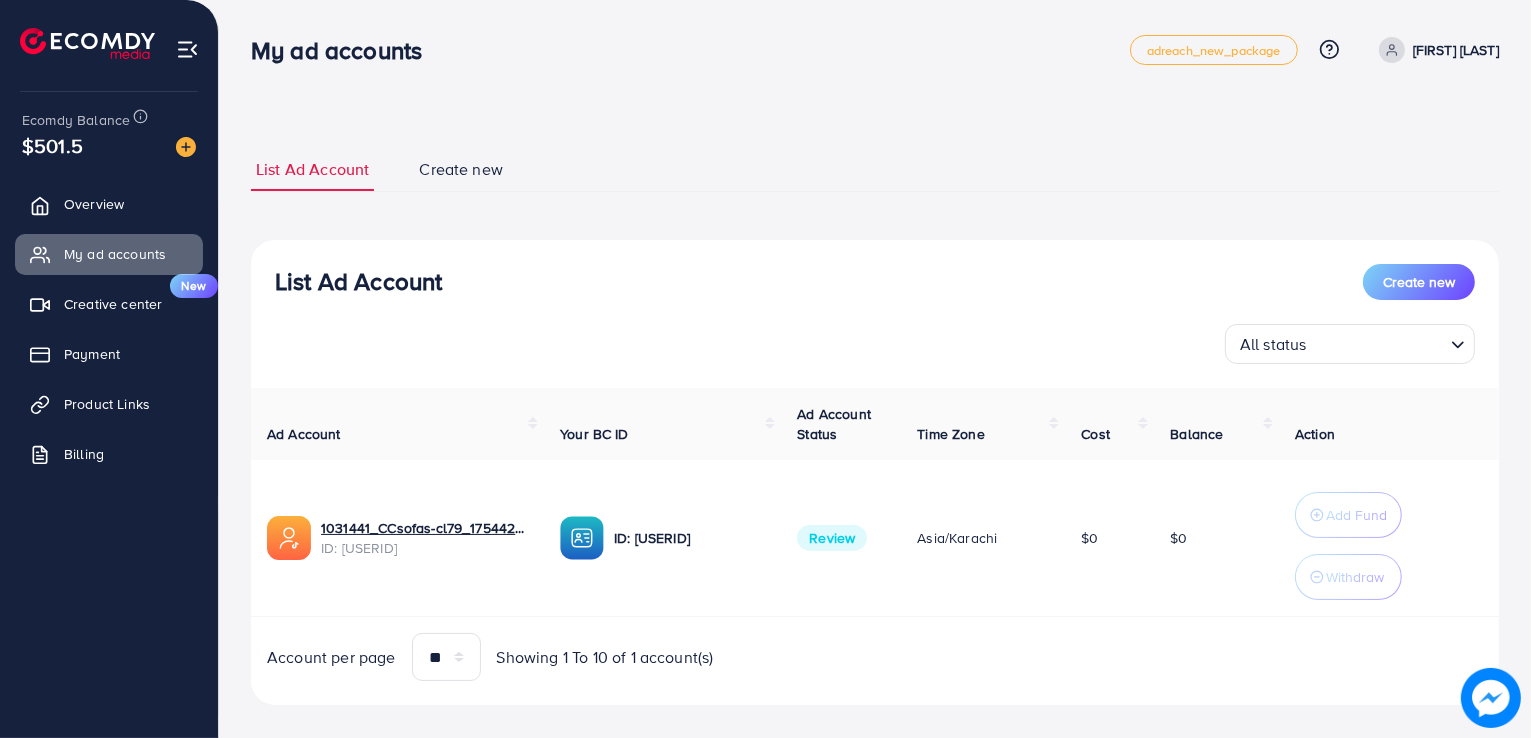 click on "List Ad Account" at bounding box center [358, 281] 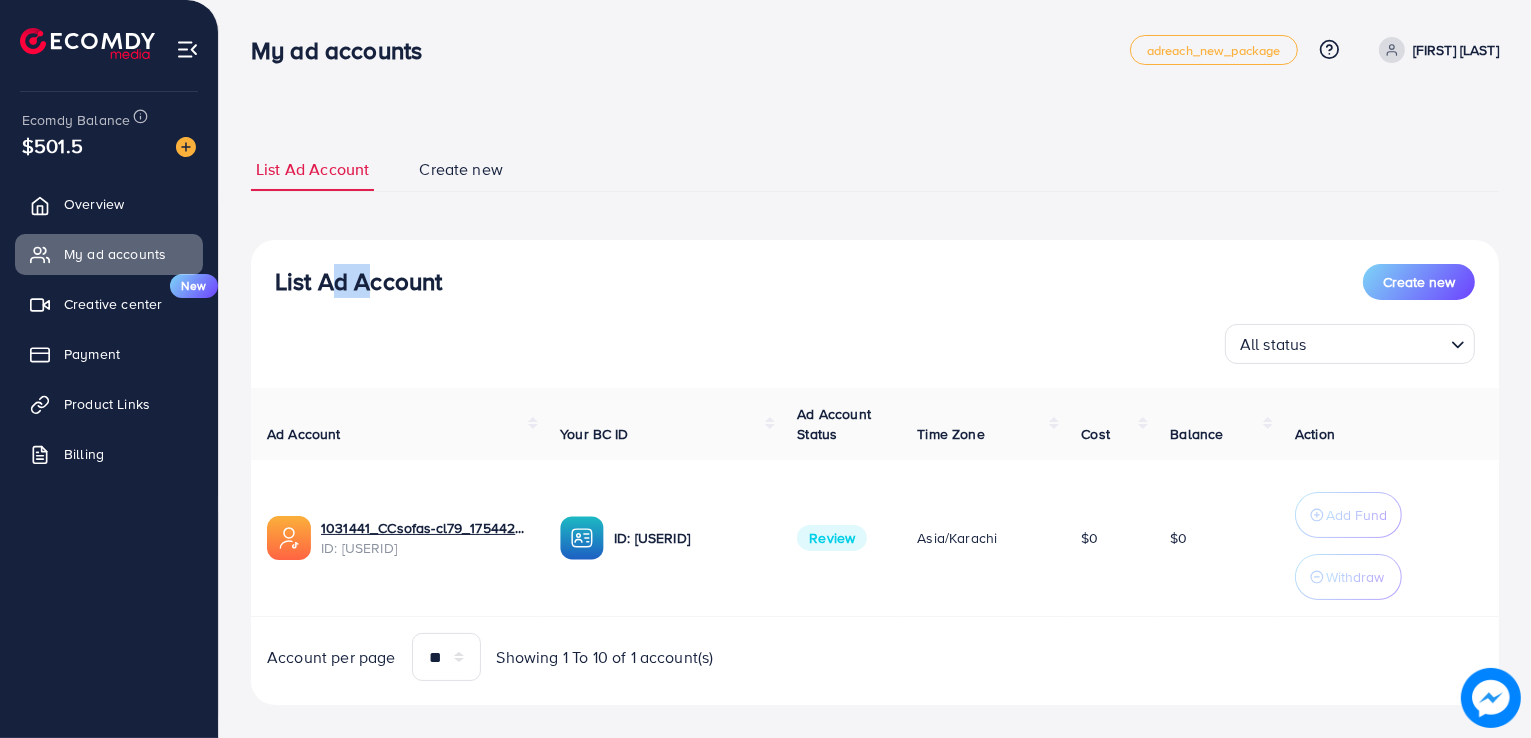 click on "List Ad Account" at bounding box center (358, 281) 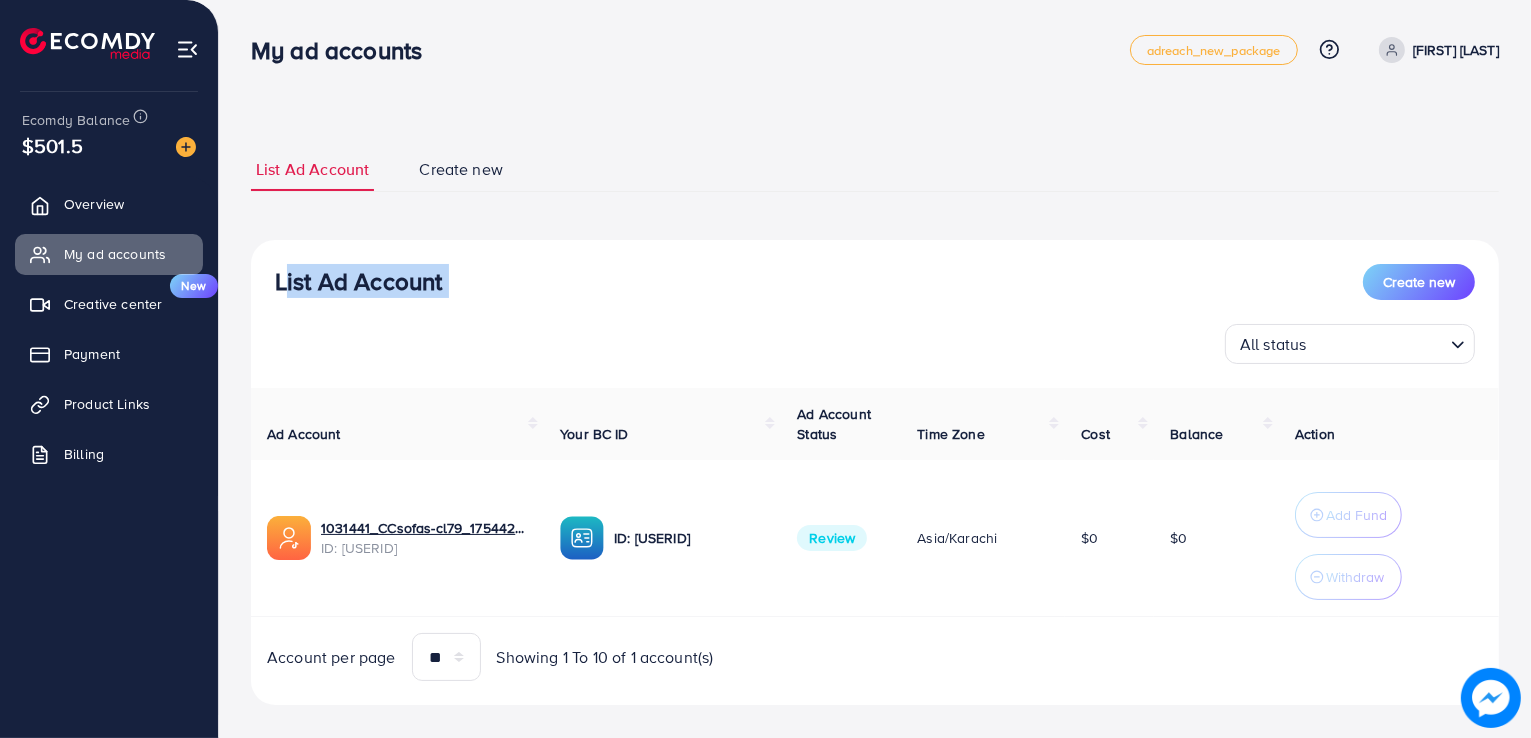 click on "List Ad Account" at bounding box center (358, 281) 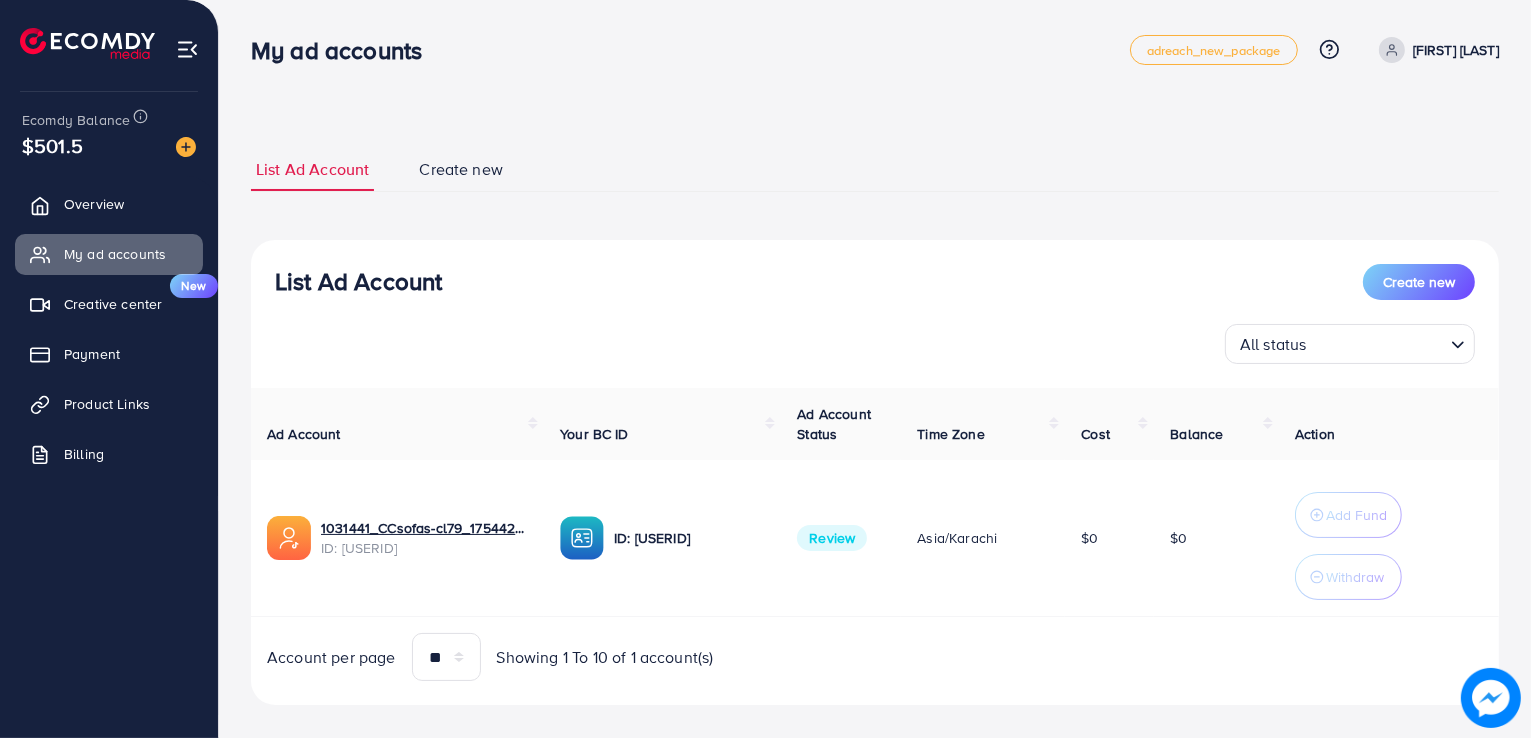 drag, startPoint x: 443, startPoint y: 285, endPoint x: 357, endPoint y: 297, distance: 86.833176 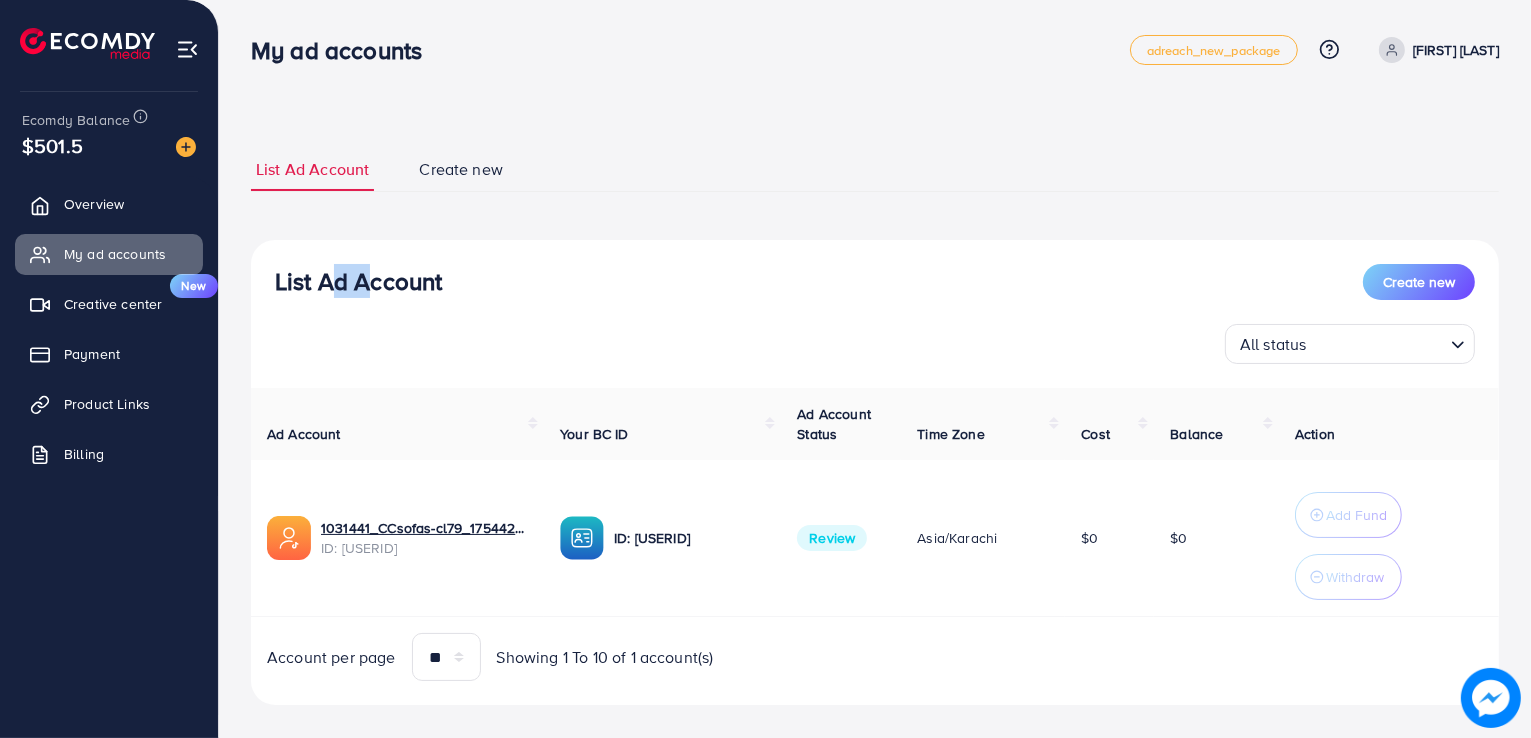 click on "List Ad Account" at bounding box center (358, 281) 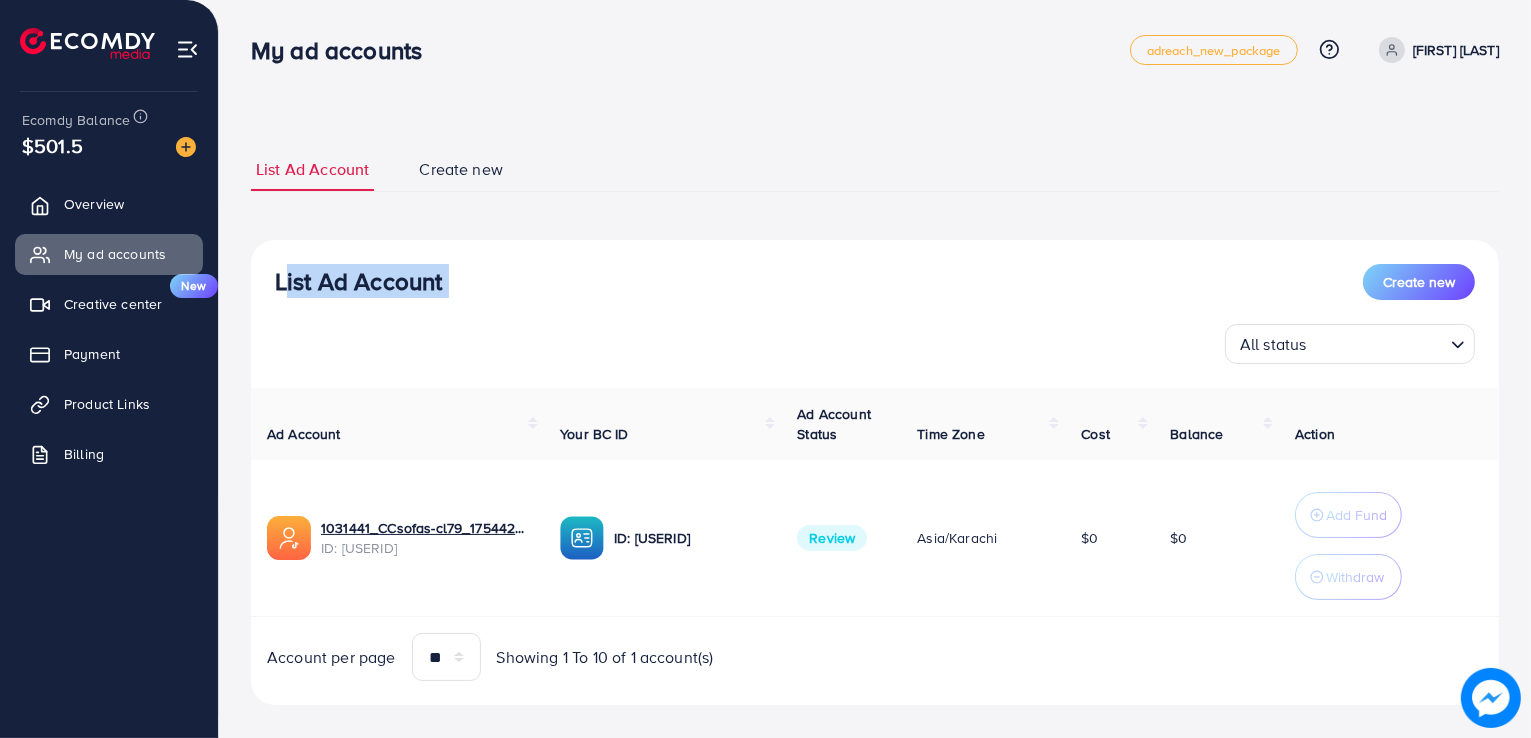 click on "List Ad Account" at bounding box center (358, 281) 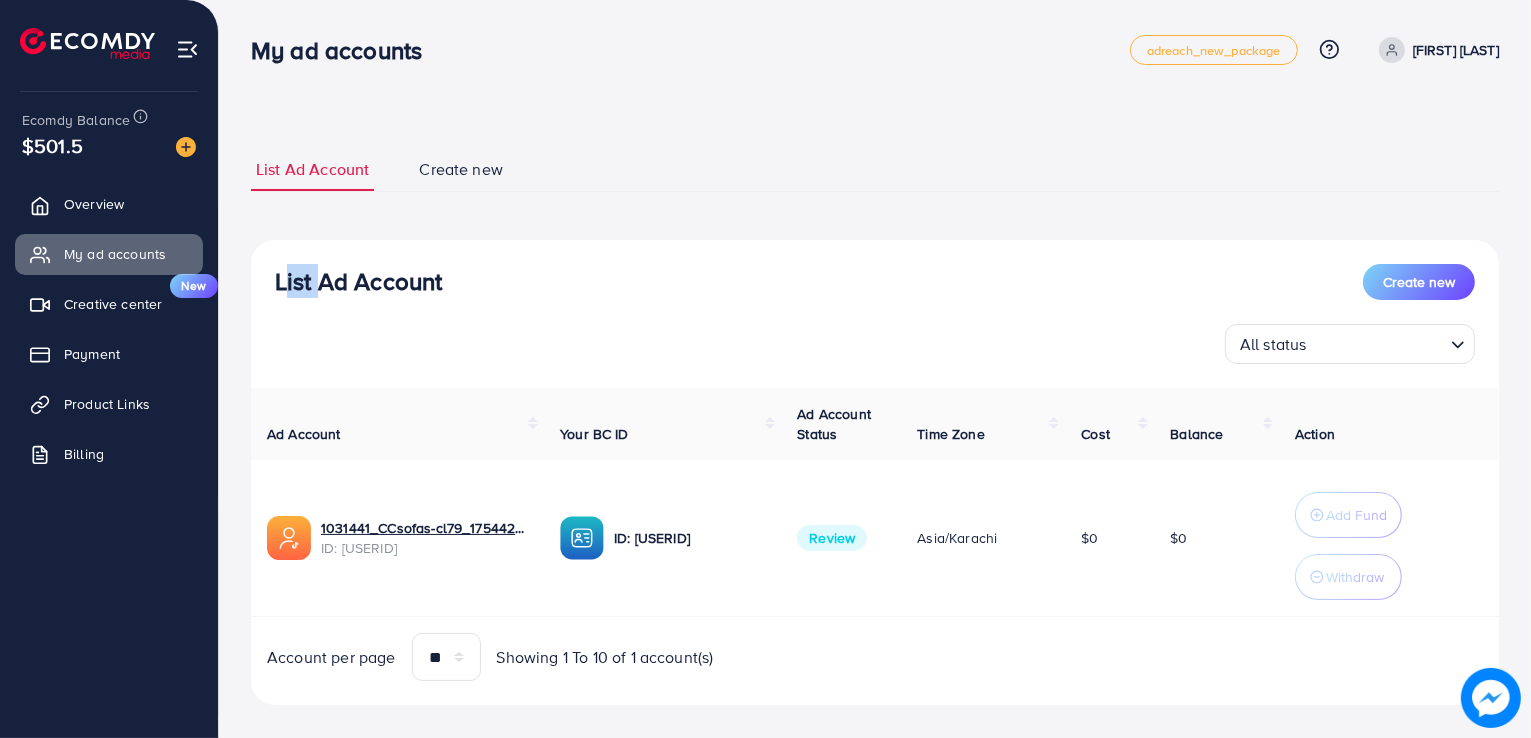 drag, startPoint x: 272, startPoint y: 288, endPoint x: 309, endPoint y: 287, distance: 37.01351 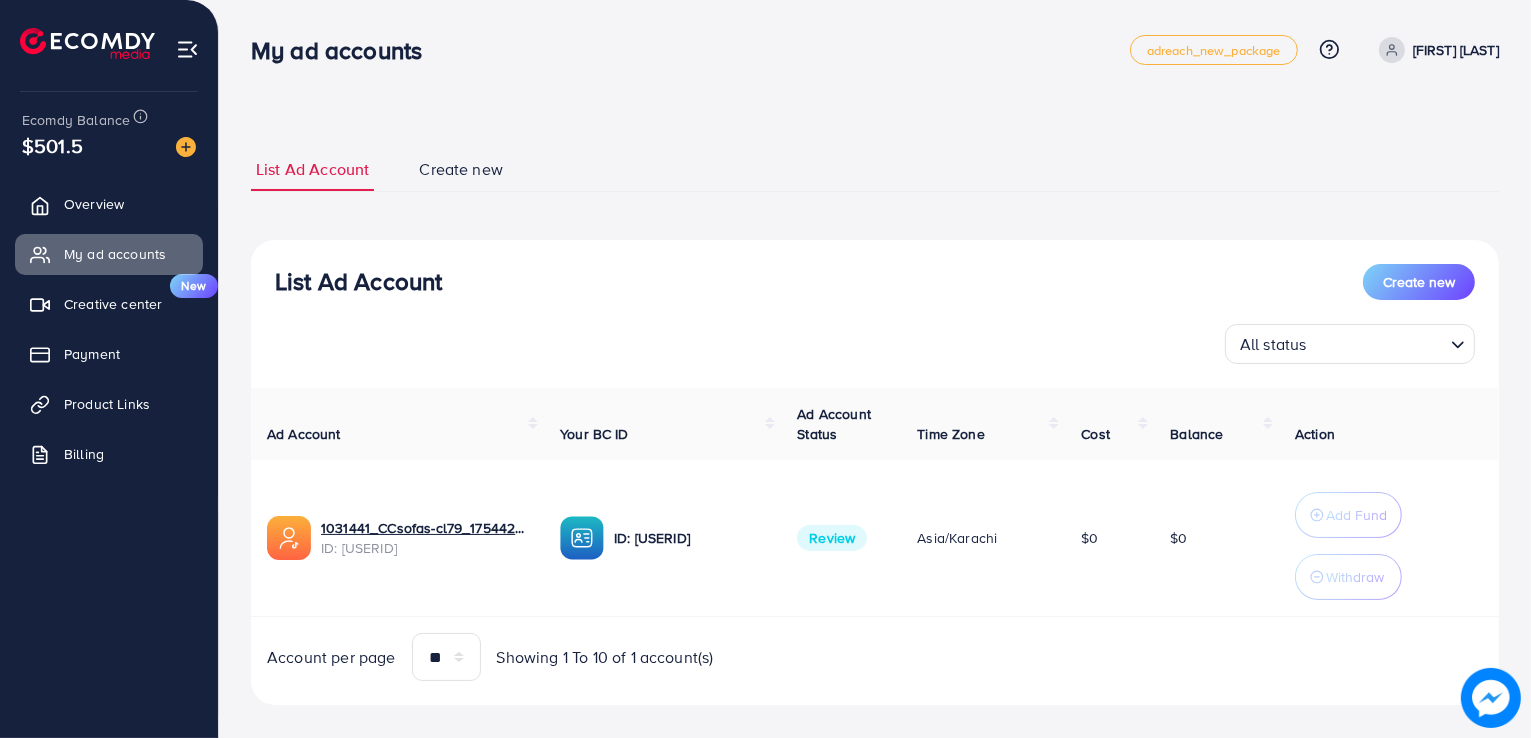 click on "List Ad Account" at bounding box center (358, 281) 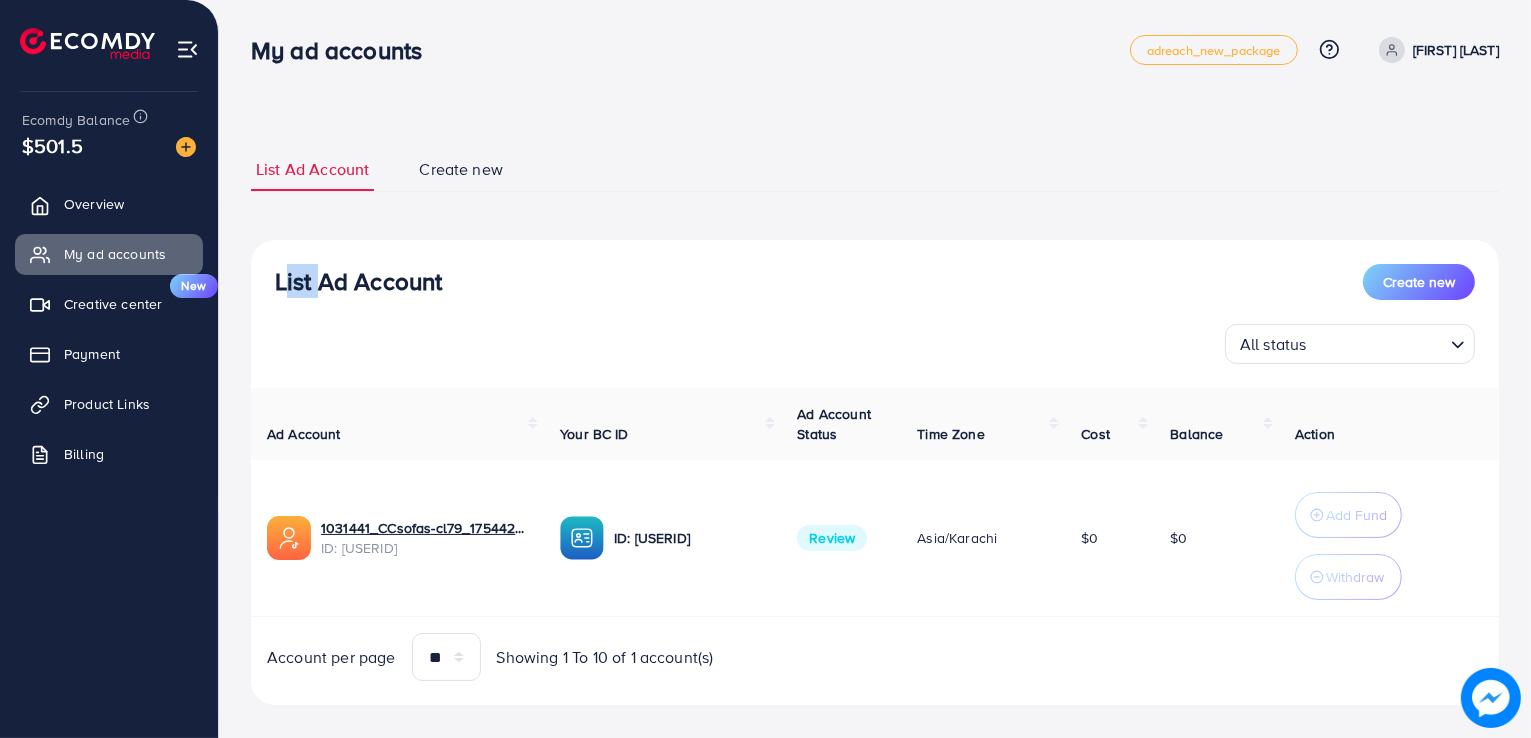 drag, startPoint x: 269, startPoint y: 285, endPoint x: 299, endPoint y: 263, distance: 37.202152 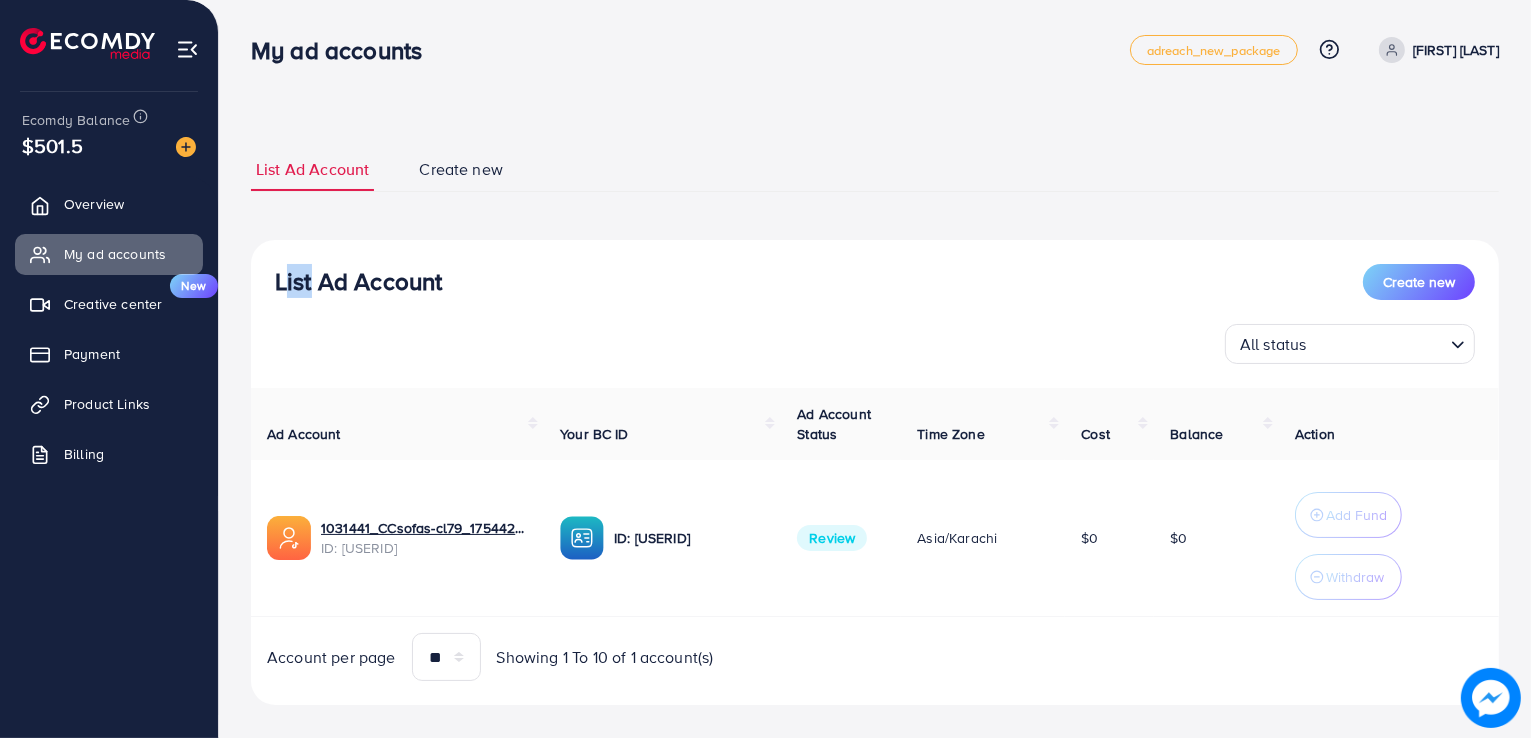 click on "List Ad Account   Create new" at bounding box center (875, 282) 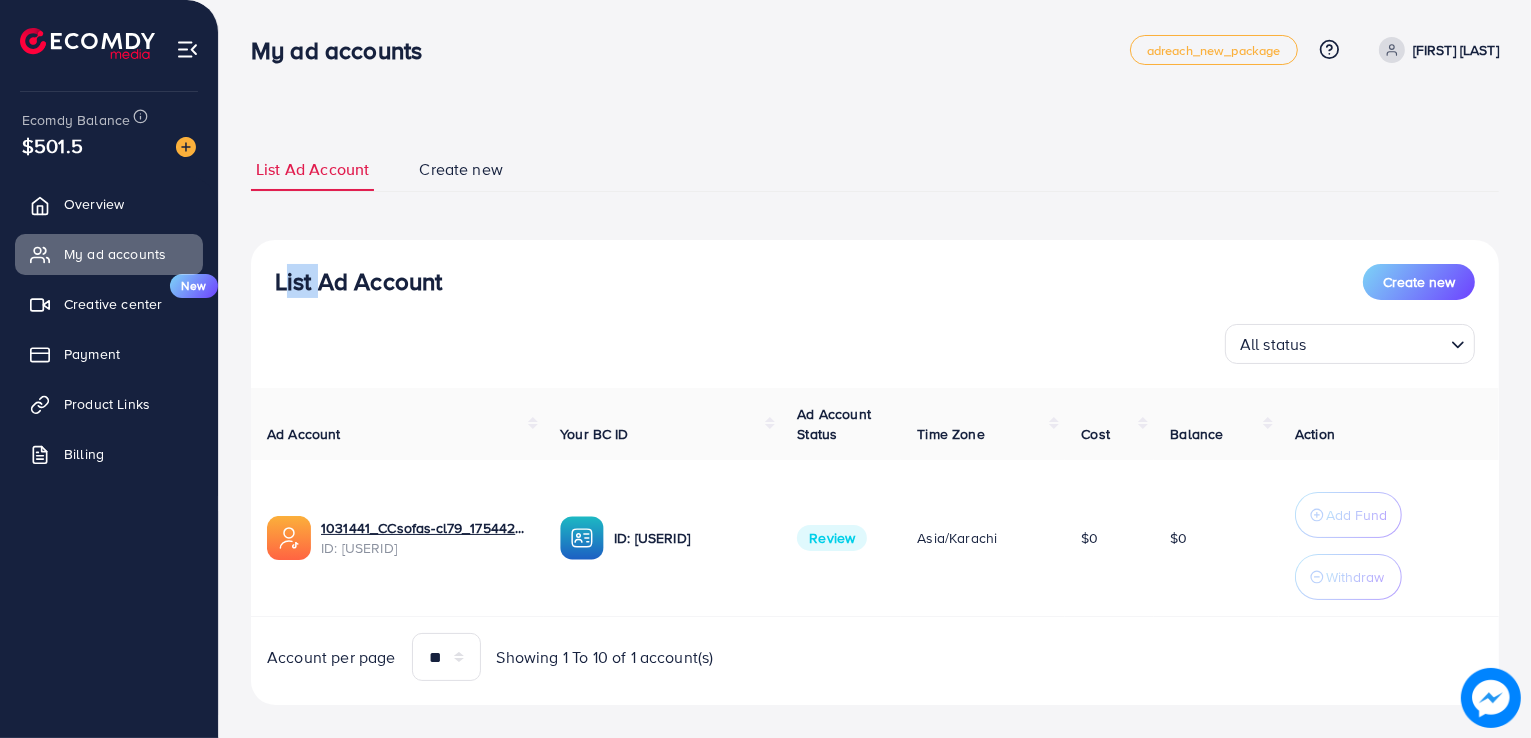 drag, startPoint x: 312, startPoint y: 277, endPoint x: 260, endPoint y: 279, distance: 52.03845 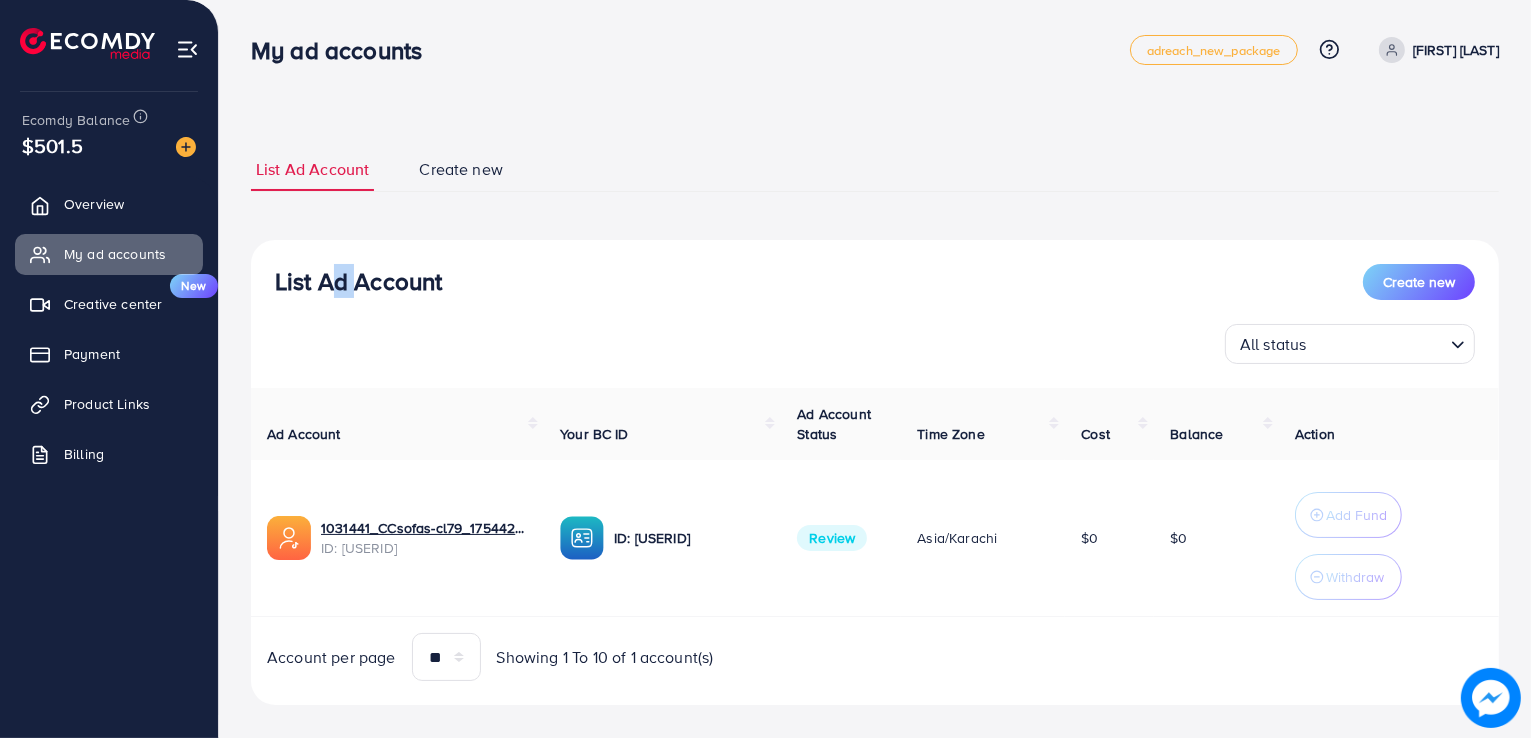 drag, startPoint x: 348, startPoint y: 289, endPoint x: 321, endPoint y: 292, distance: 27.166155 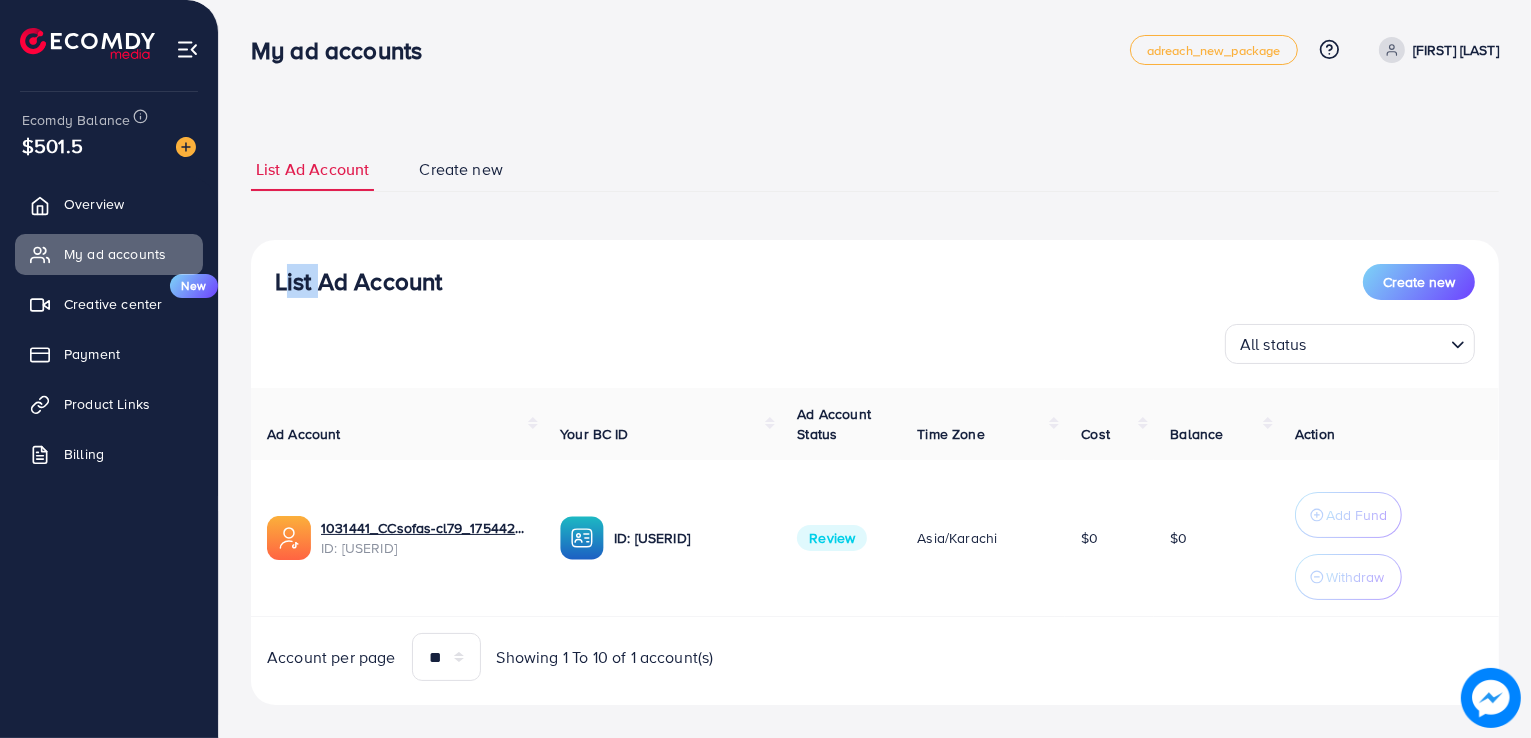 drag, startPoint x: 312, startPoint y: 290, endPoint x: 279, endPoint y: 294, distance: 33.24154 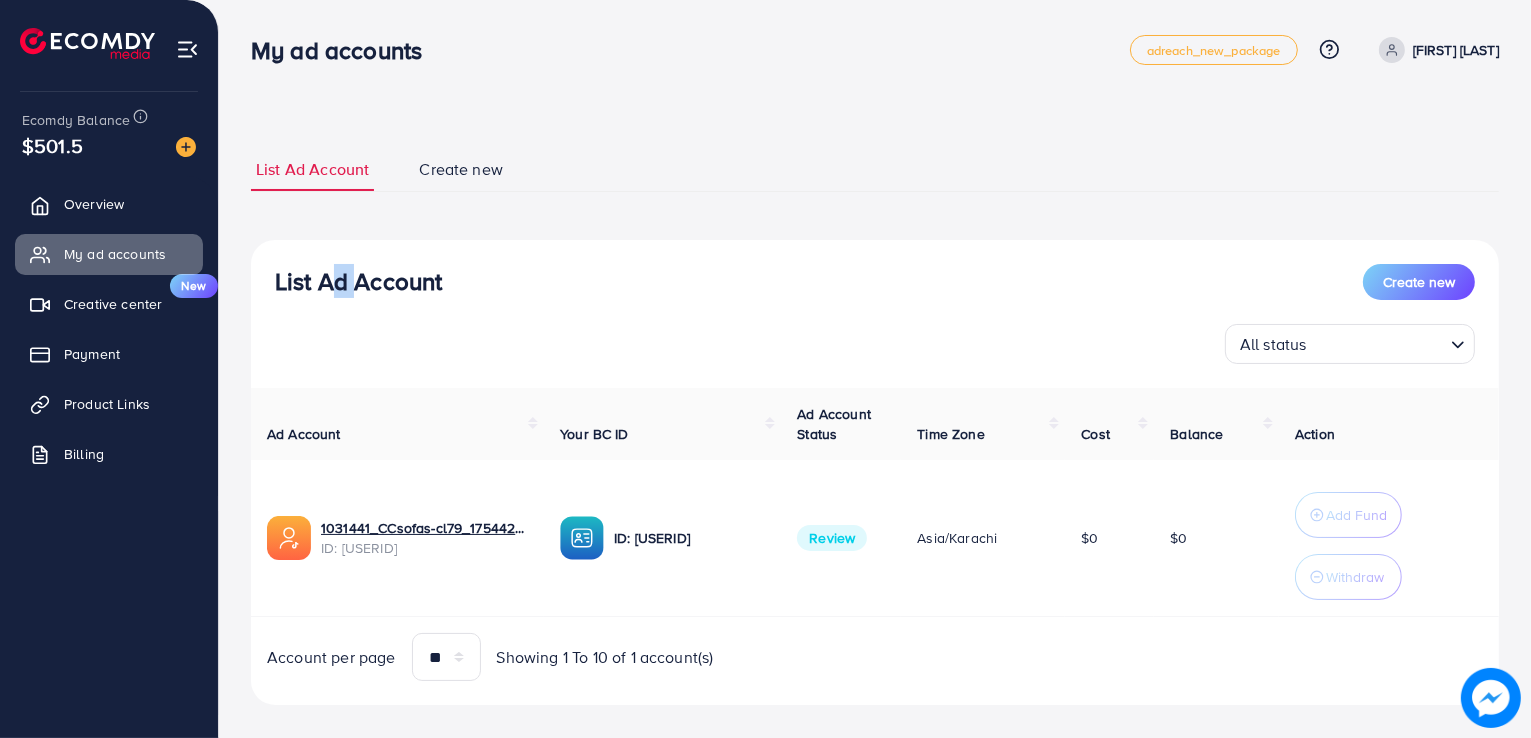 drag, startPoint x: 348, startPoint y: 289, endPoint x: 319, endPoint y: 289, distance: 29 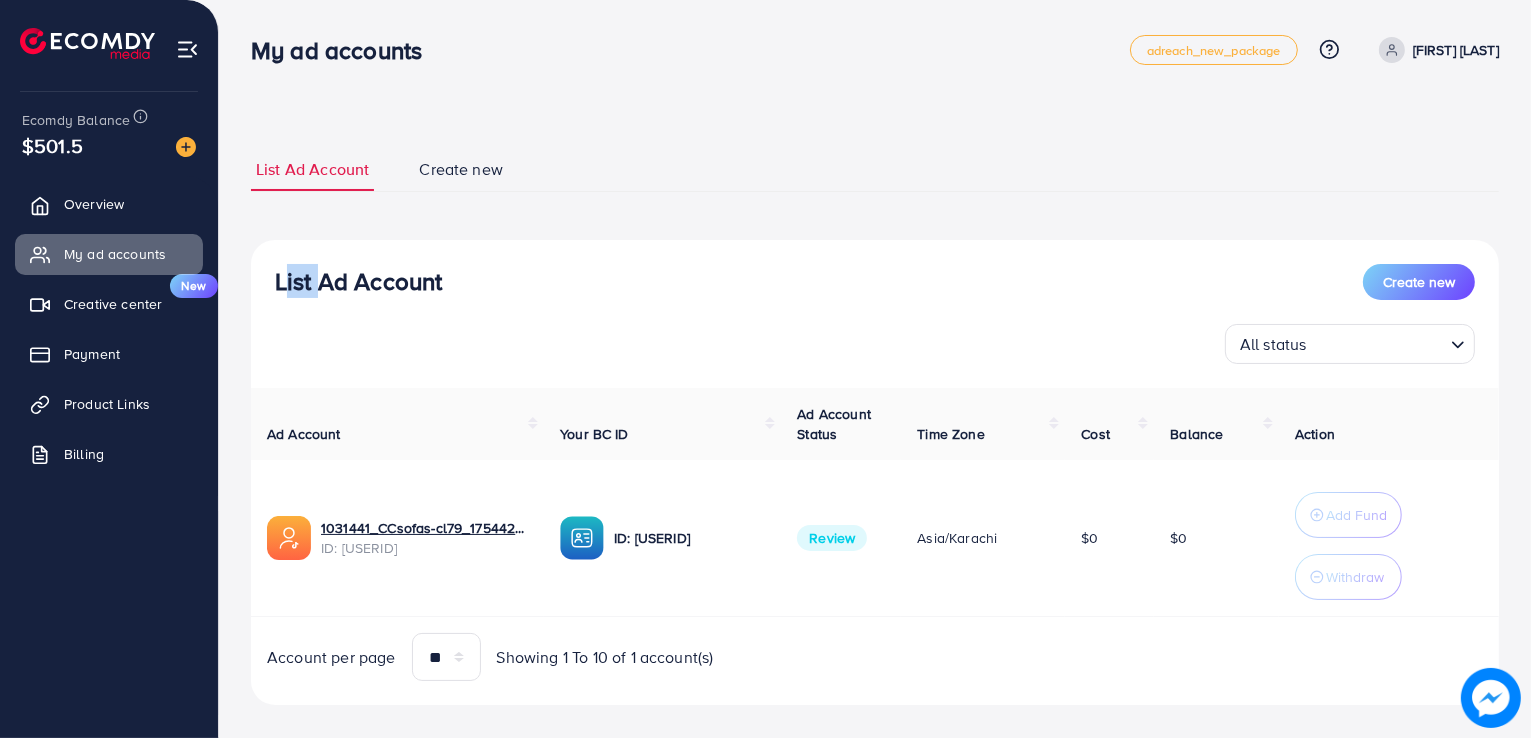 drag, startPoint x: 314, startPoint y: 289, endPoint x: 276, endPoint y: 293, distance: 38.209946 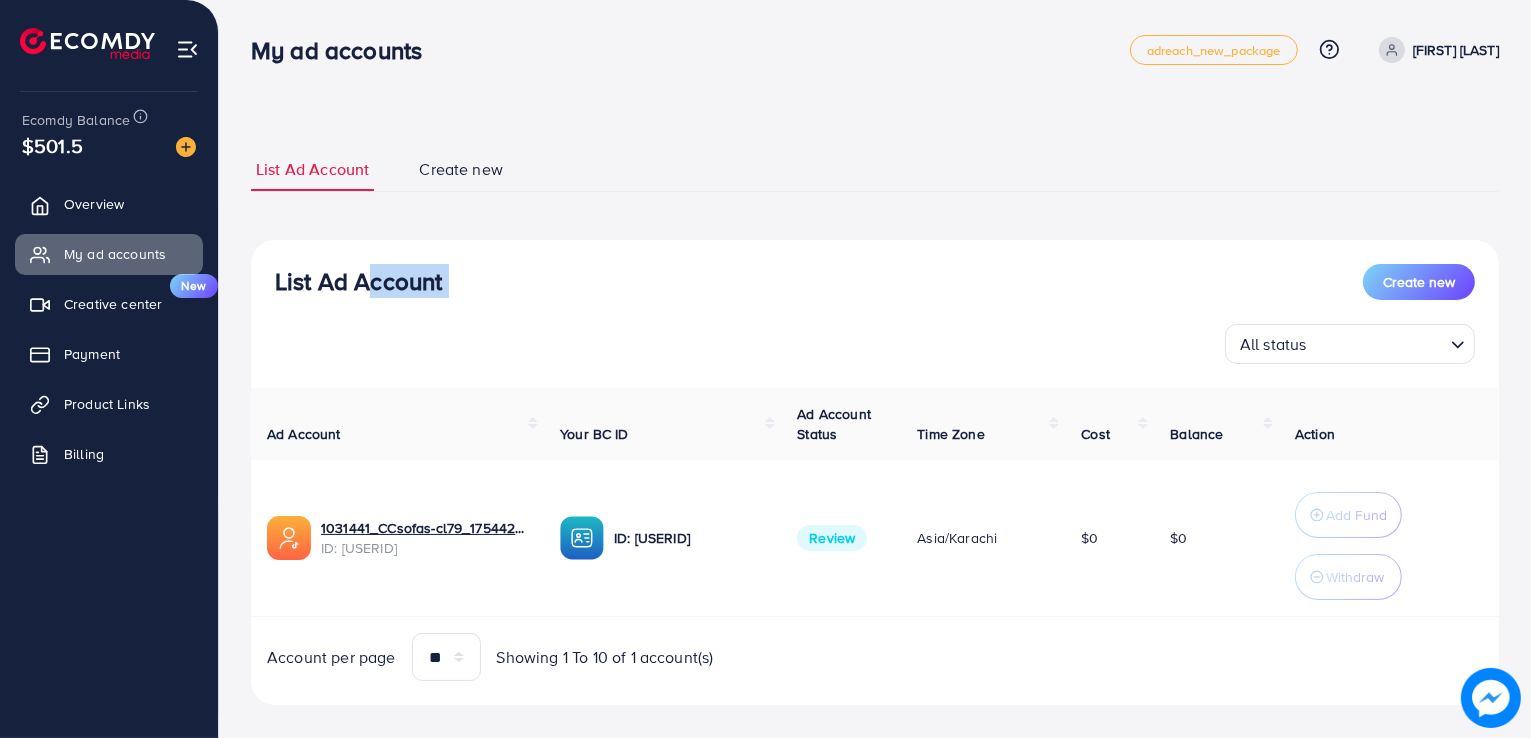 drag, startPoint x: 451, startPoint y: 281, endPoint x: 355, endPoint y: 293, distance: 96.74709 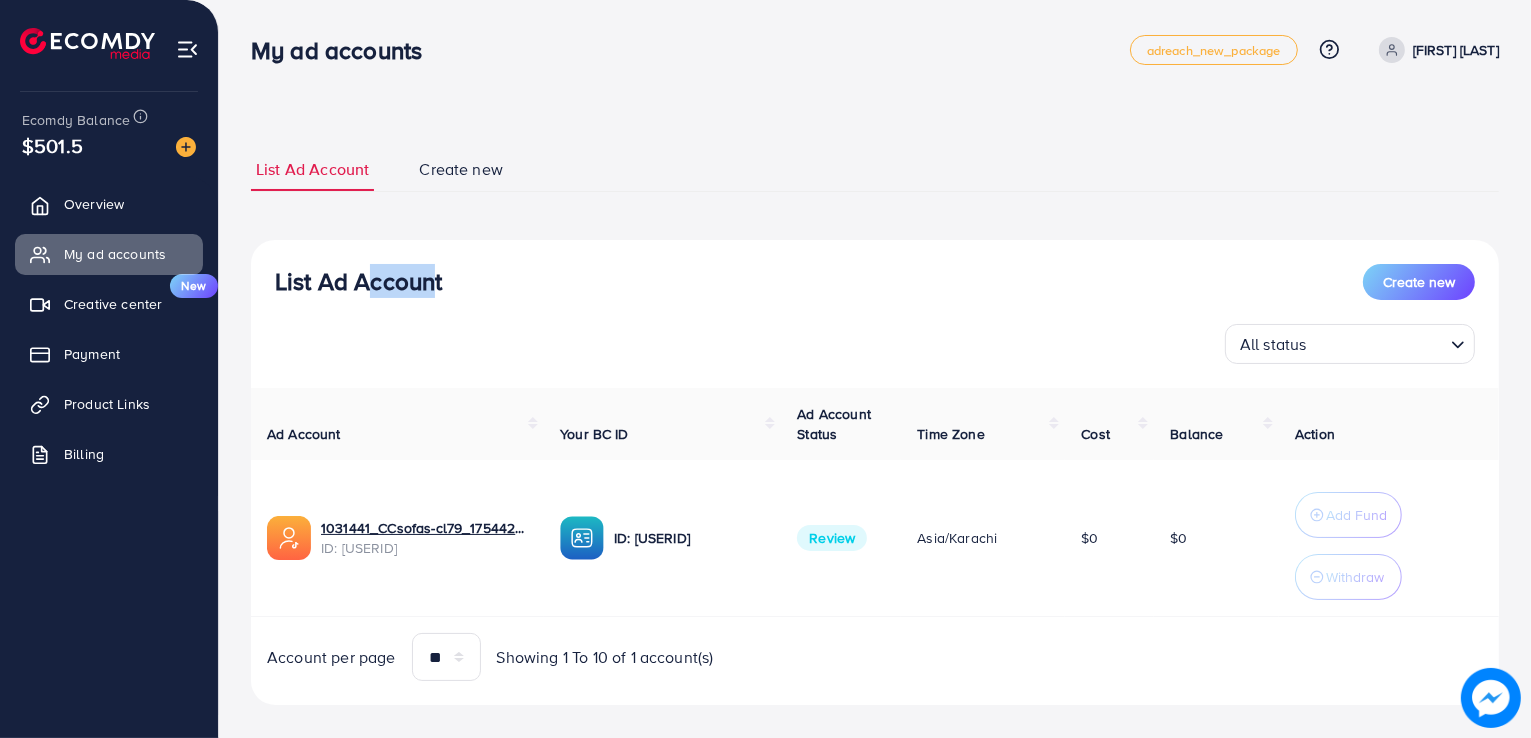 drag, startPoint x: 355, startPoint y: 293, endPoint x: 424, endPoint y: 283, distance: 69.72087 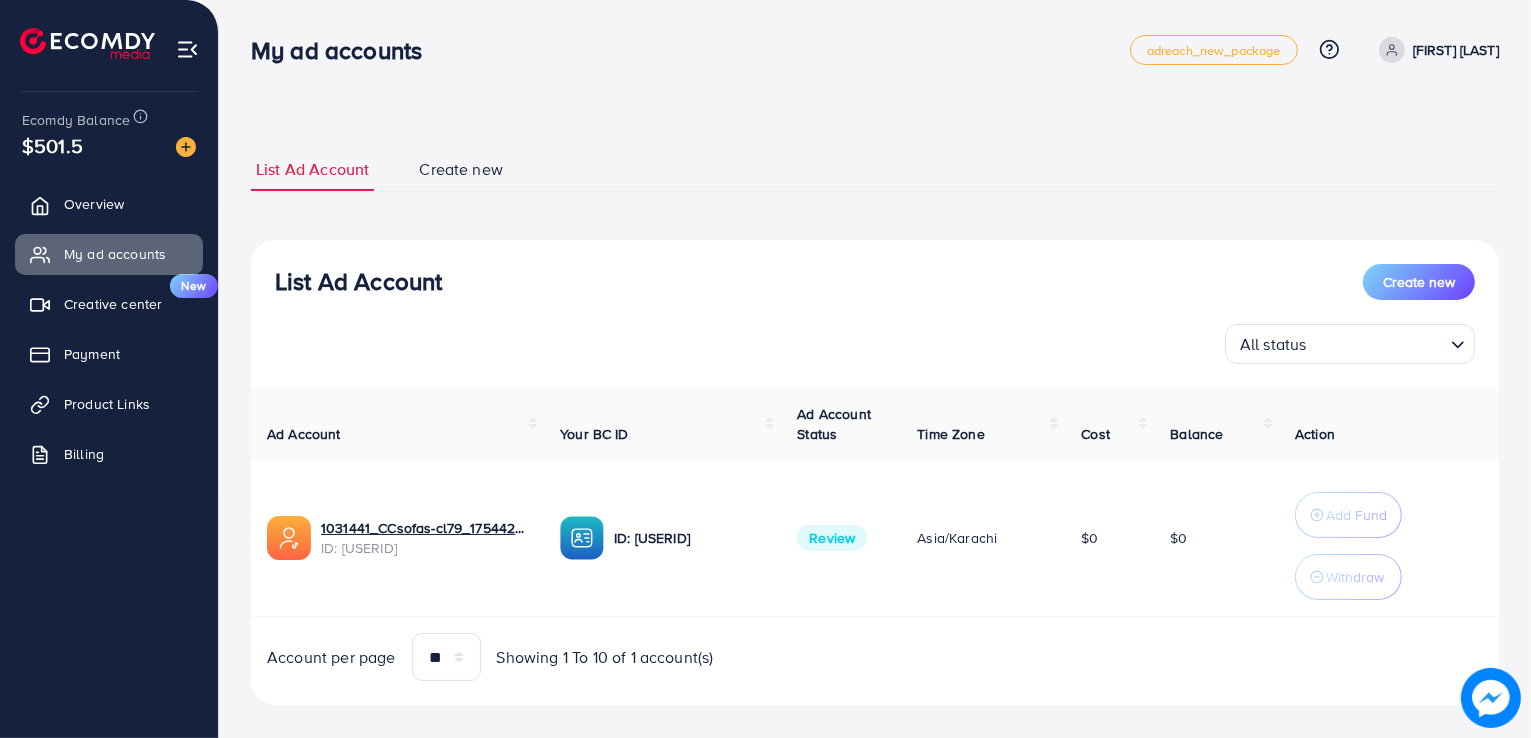 click on "List Ad Account" at bounding box center (358, 281) 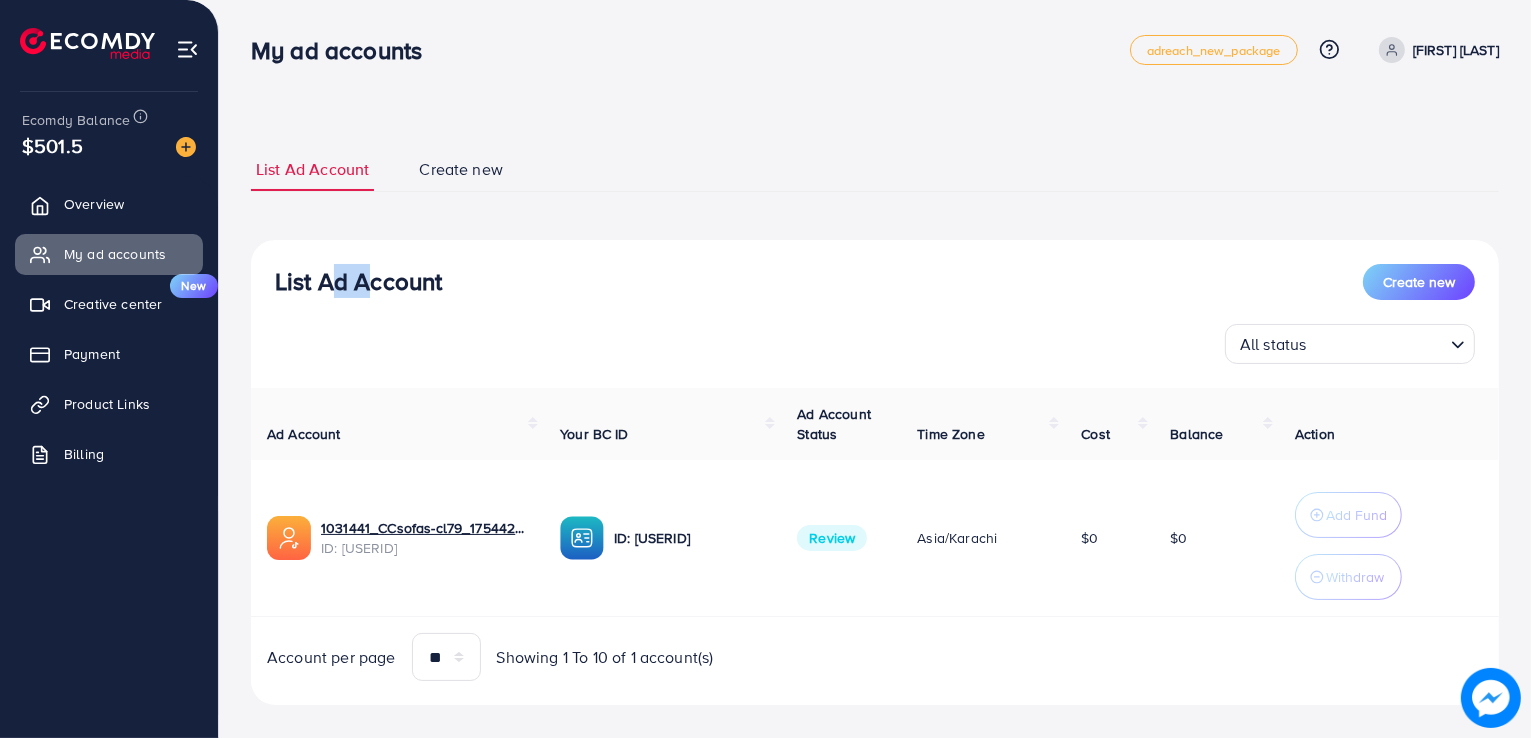 click on "List Ad Account" at bounding box center [358, 281] 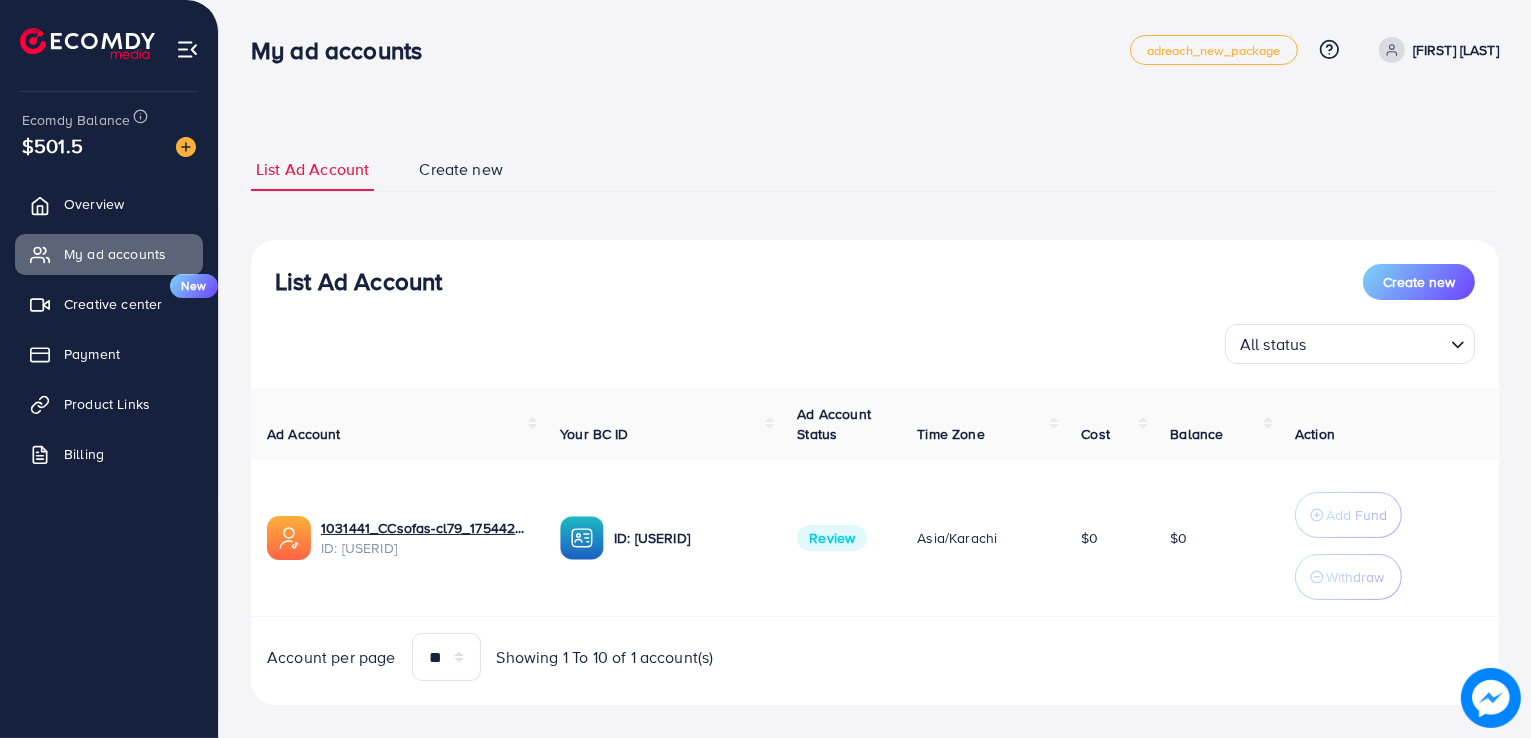 click on "List Ad Account" at bounding box center (358, 281) 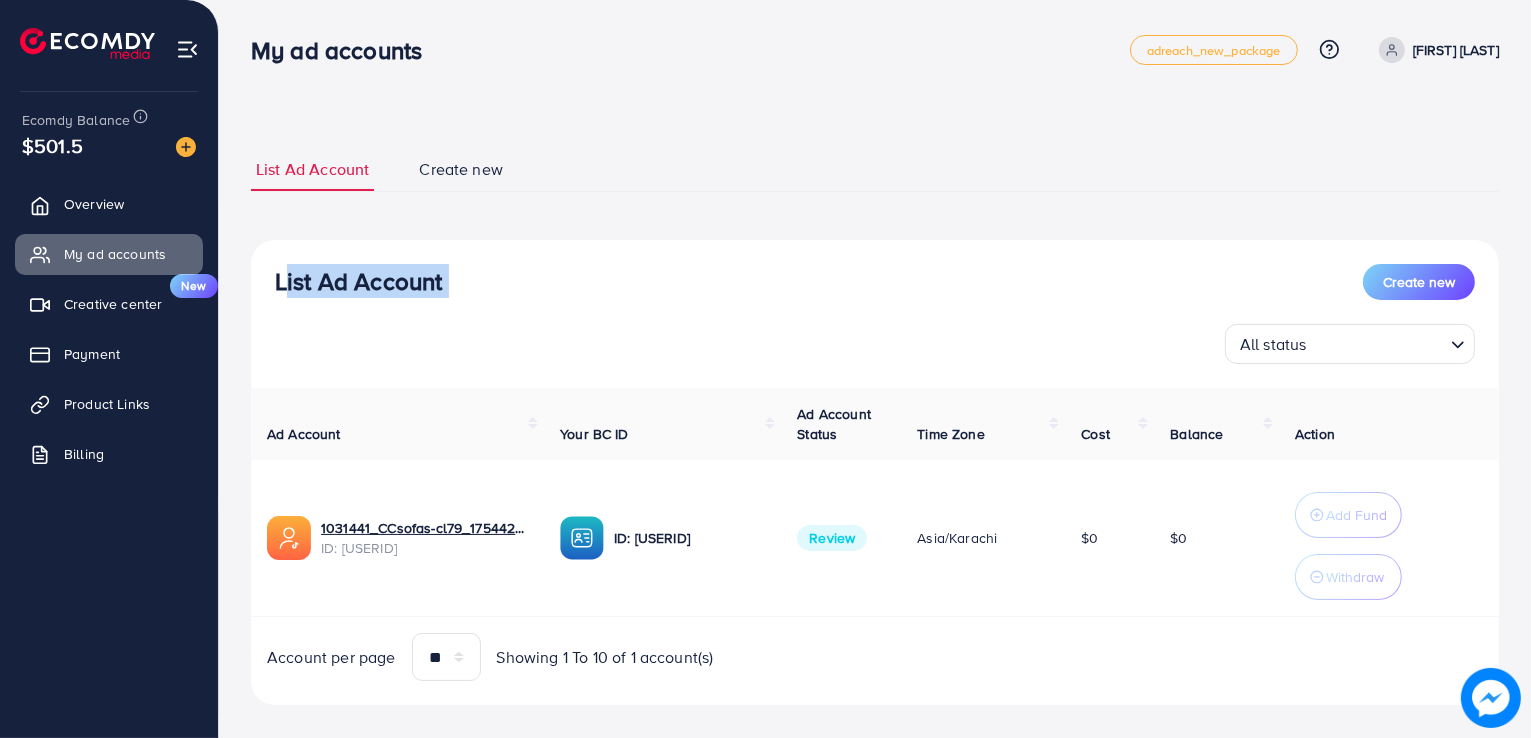 click on "List Ad Account" at bounding box center (358, 281) 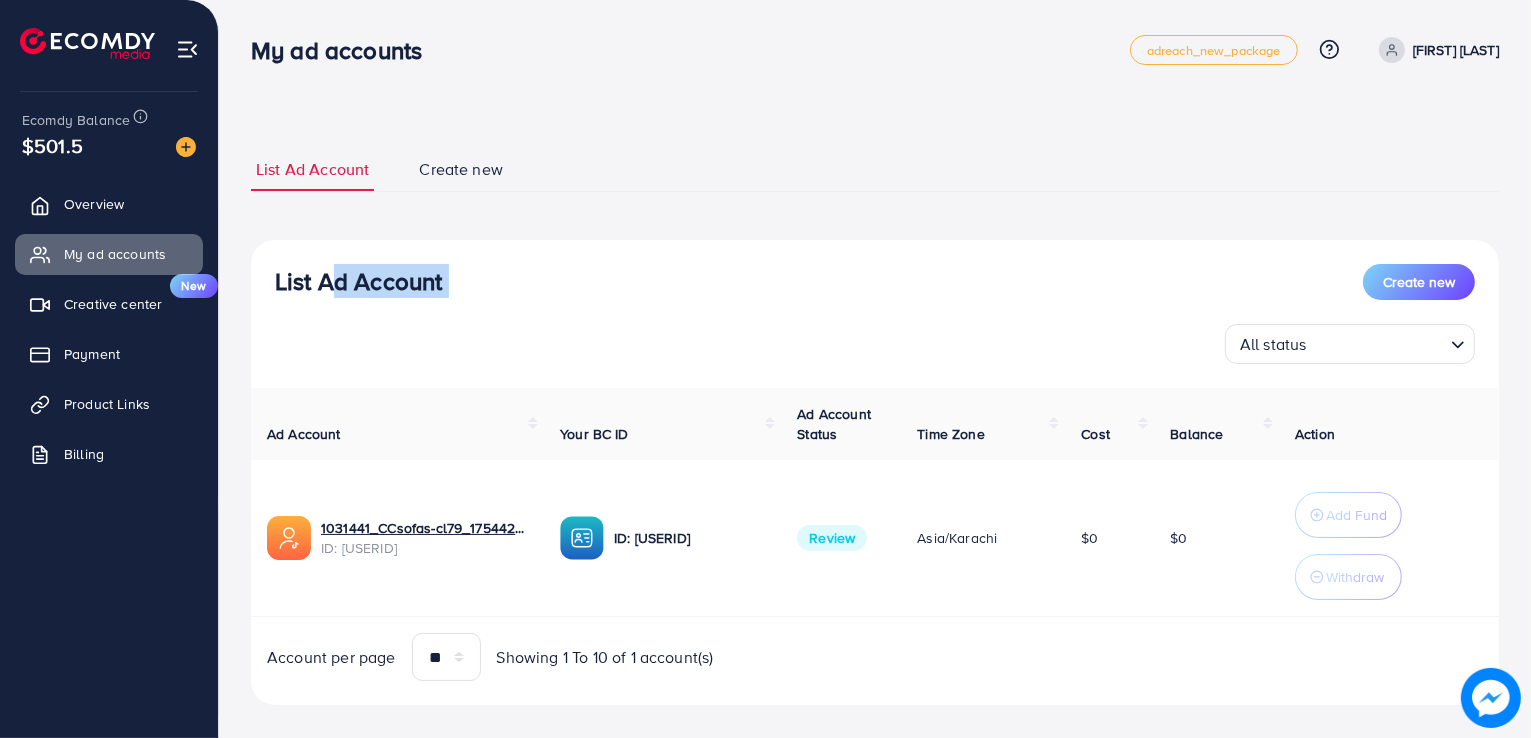 drag, startPoint x: 450, startPoint y: 293, endPoint x: 321, endPoint y: 291, distance: 129.0155 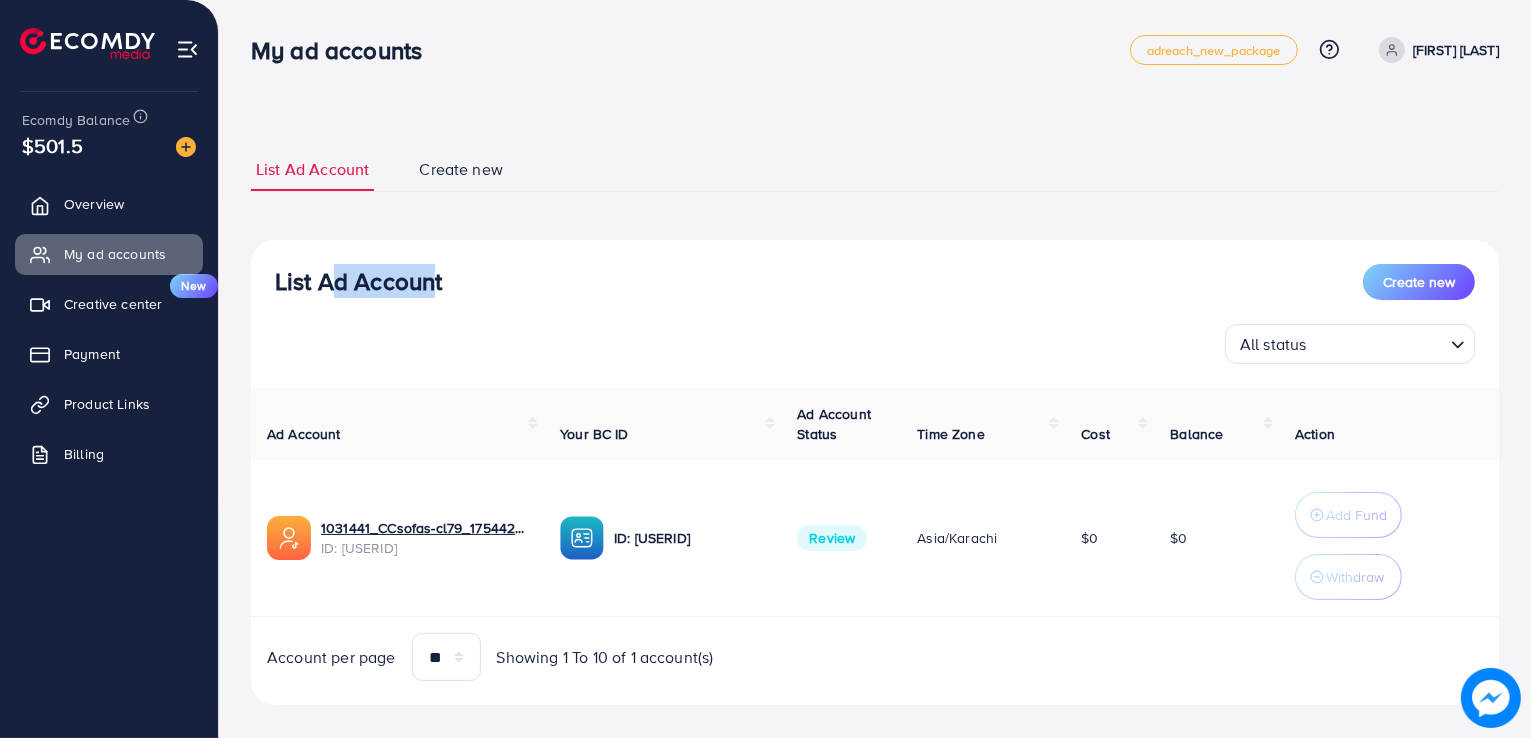 drag, startPoint x: 321, startPoint y: 291, endPoint x: 428, endPoint y: 289, distance: 107.01869 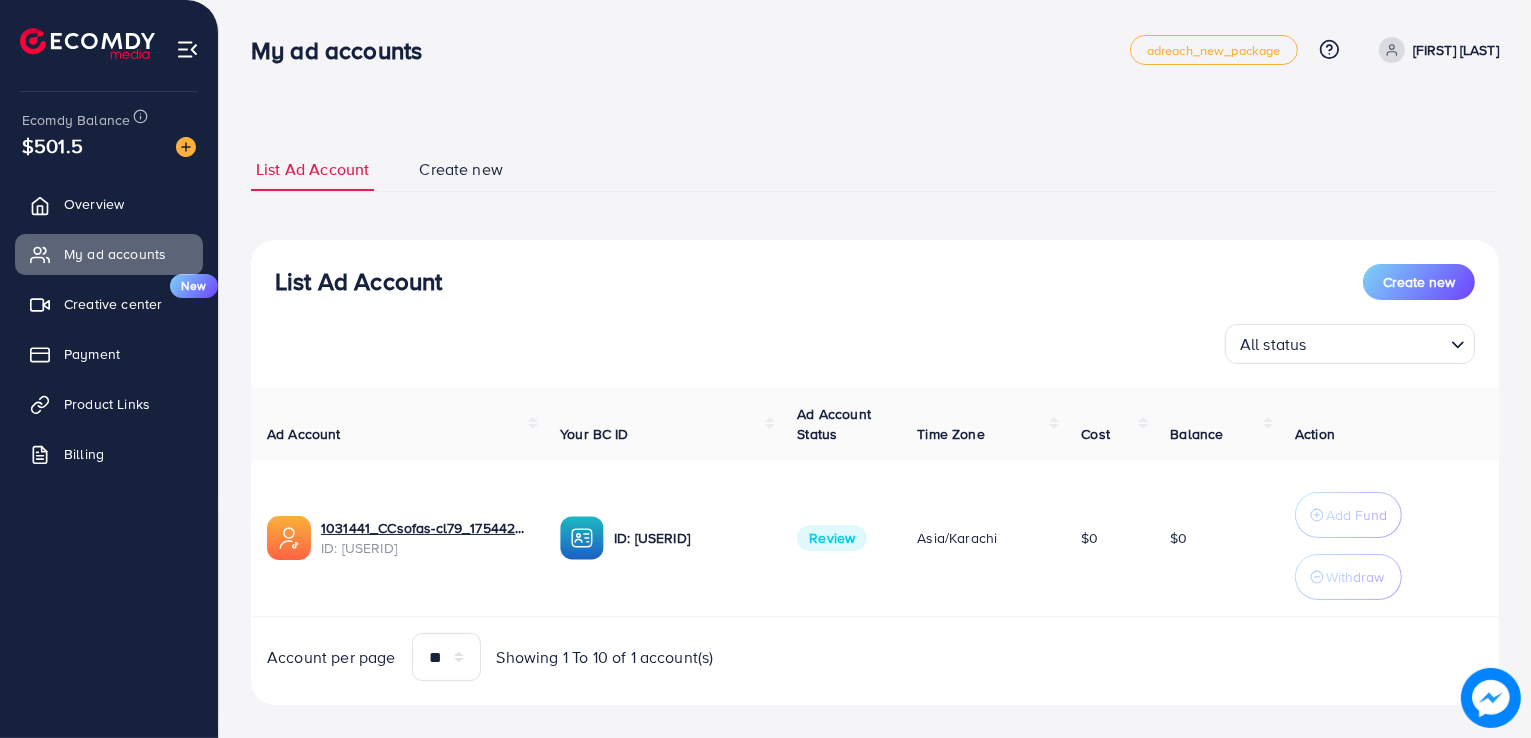 click on "List Ad Account" at bounding box center [358, 281] 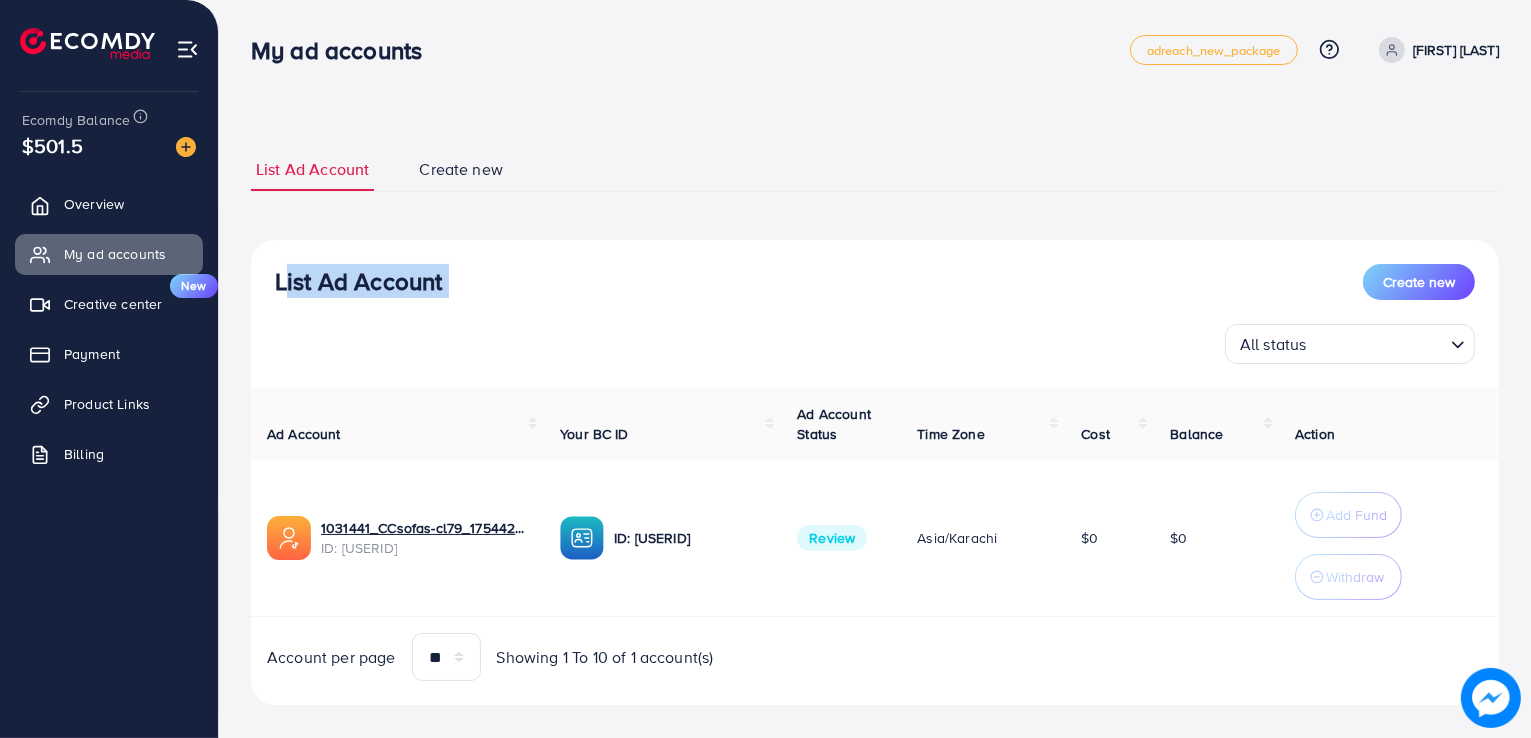 click on "List Ad Account" at bounding box center (358, 281) 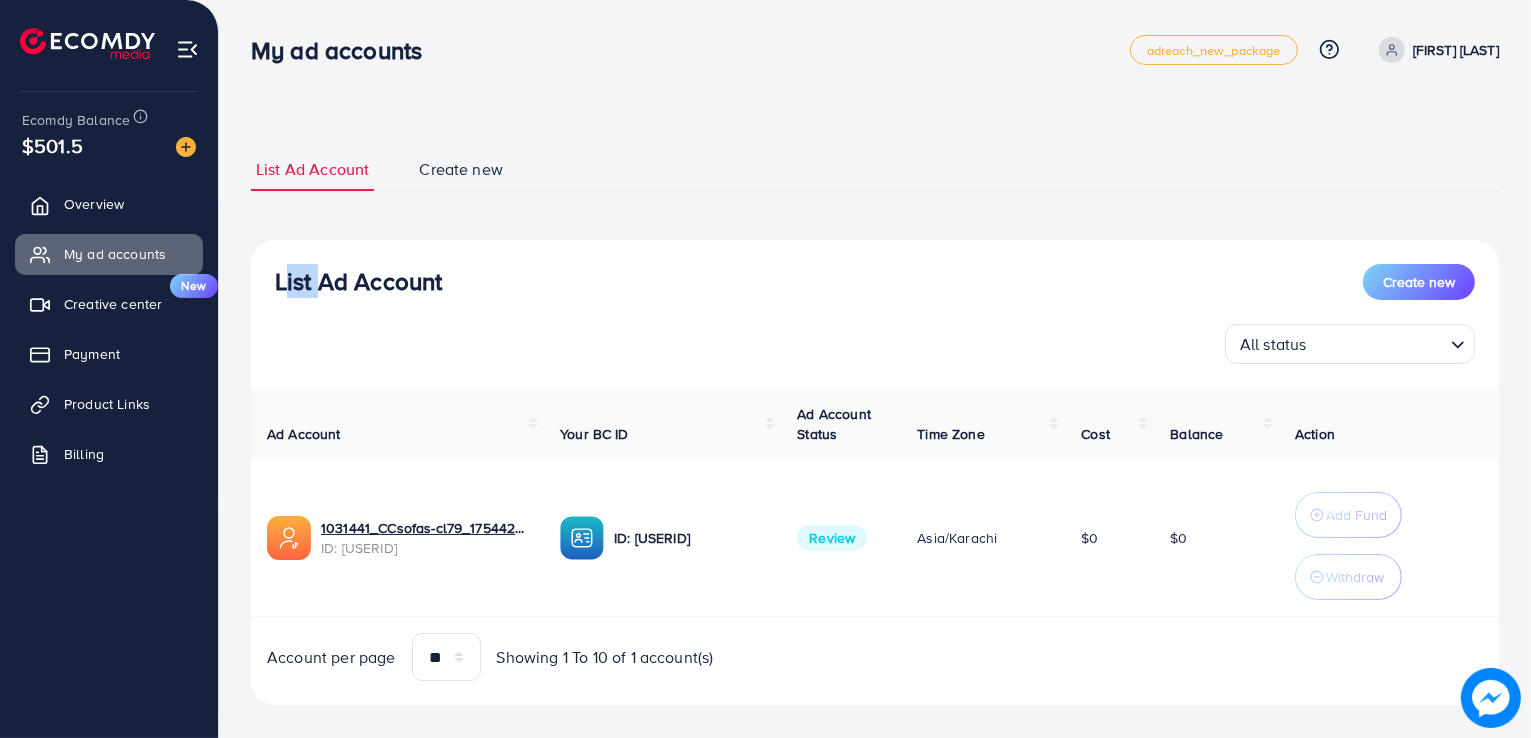 drag, startPoint x: 274, startPoint y: 283, endPoint x: 305, endPoint y: 281, distance: 31.06445 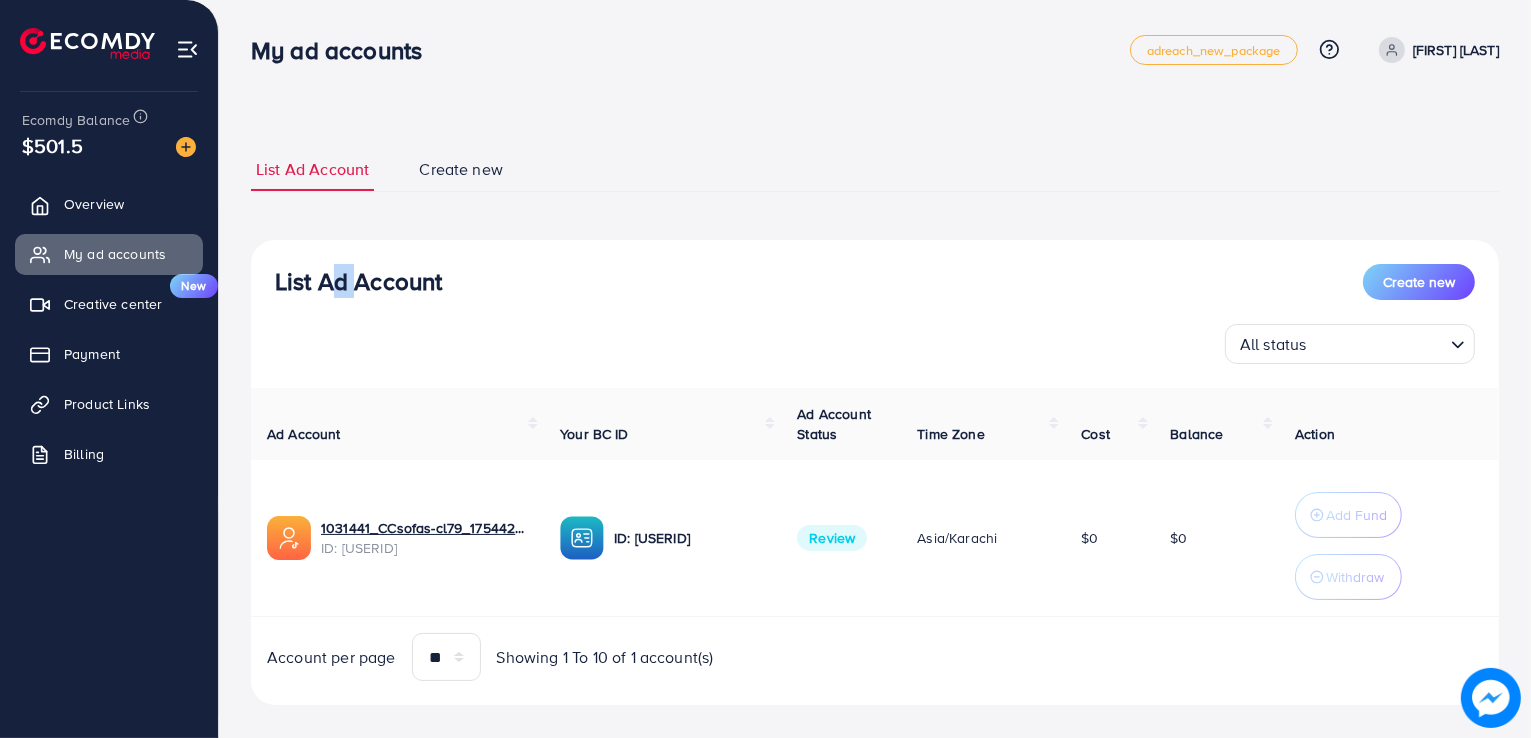 drag, startPoint x: 317, startPoint y: 281, endPoint x: 346, endPoint y: 273, distance: 30.083218 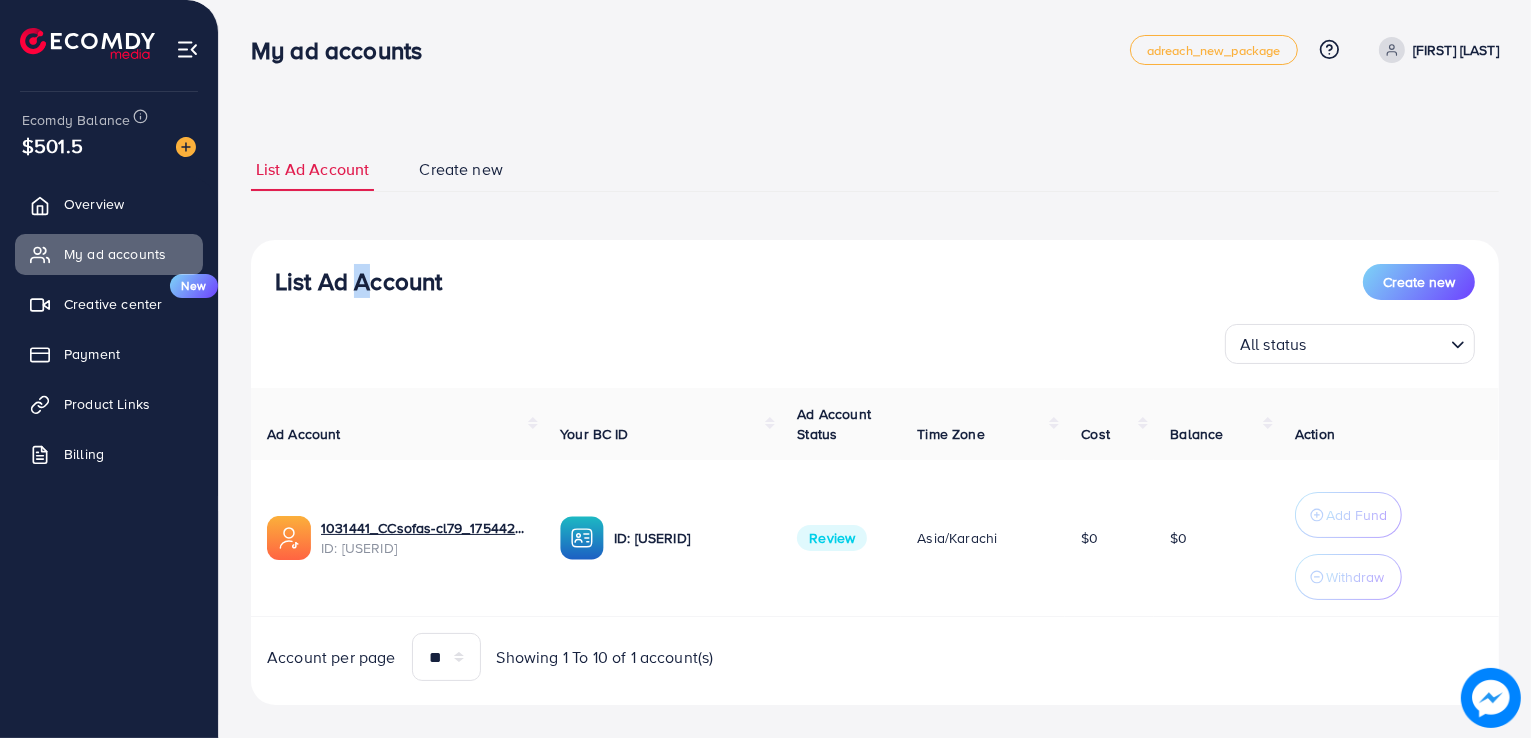 click on "List Ad Account" at bounding box center (358, 281) 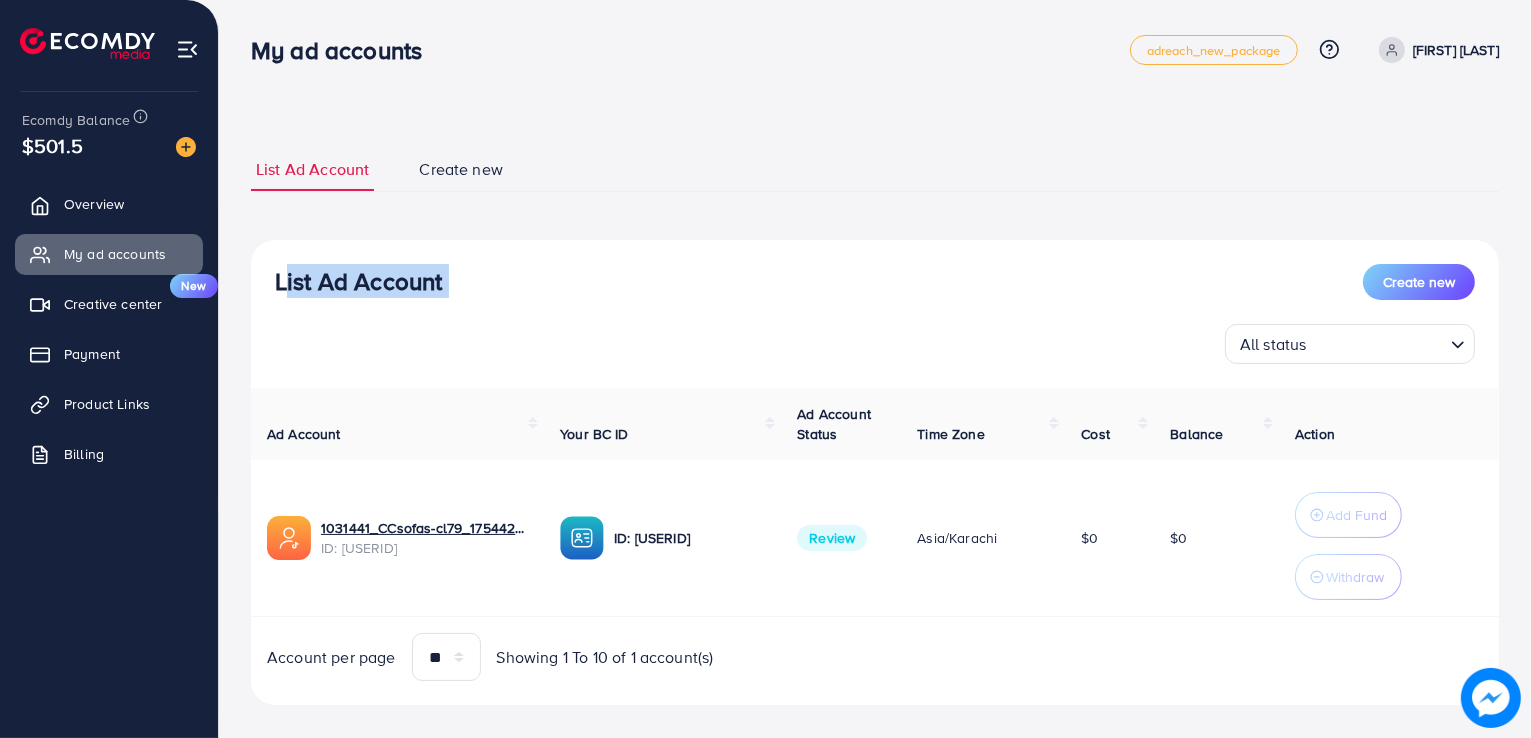click on "List Ad Account" at bounding box center [358, 281] 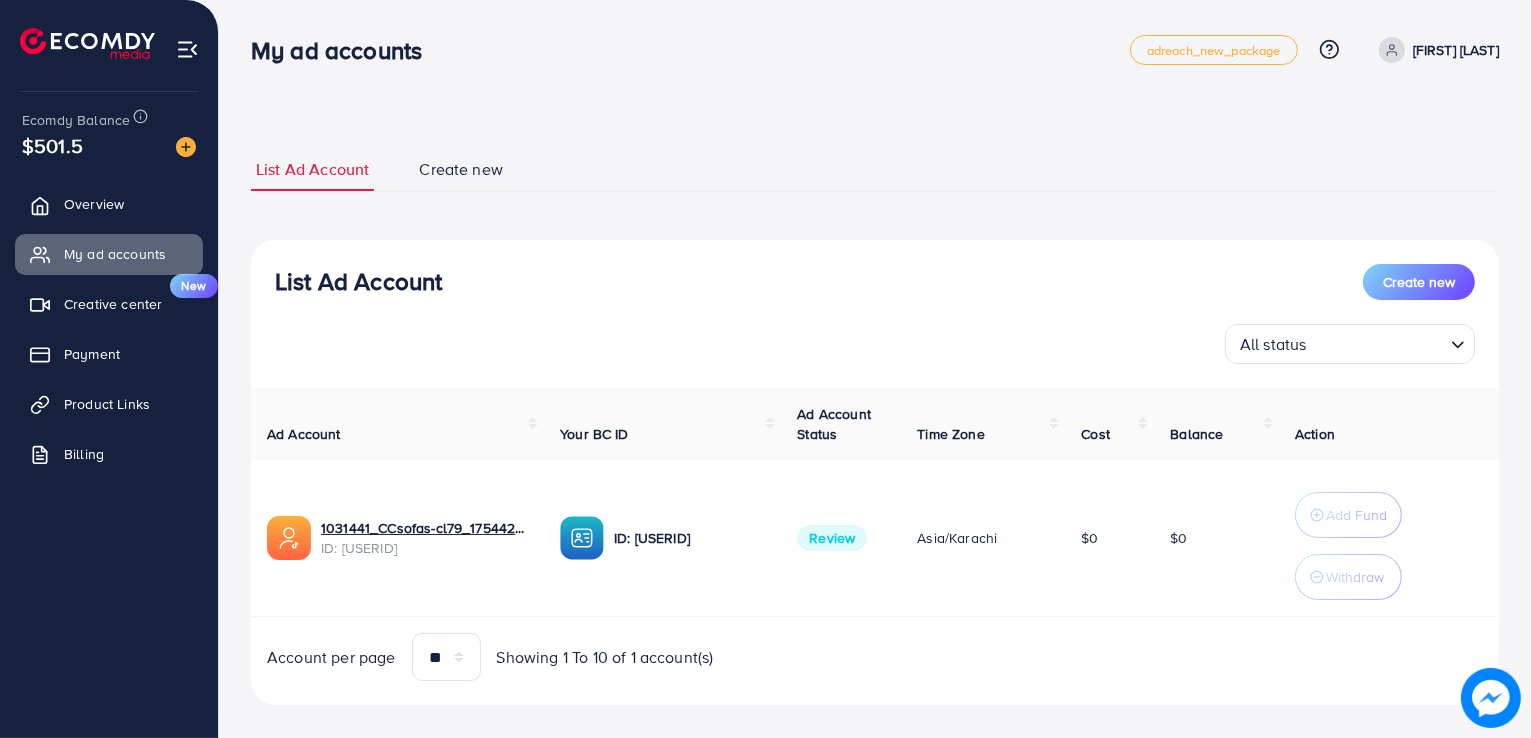 click on "List Ad Account" at bounding box center (358, 281) 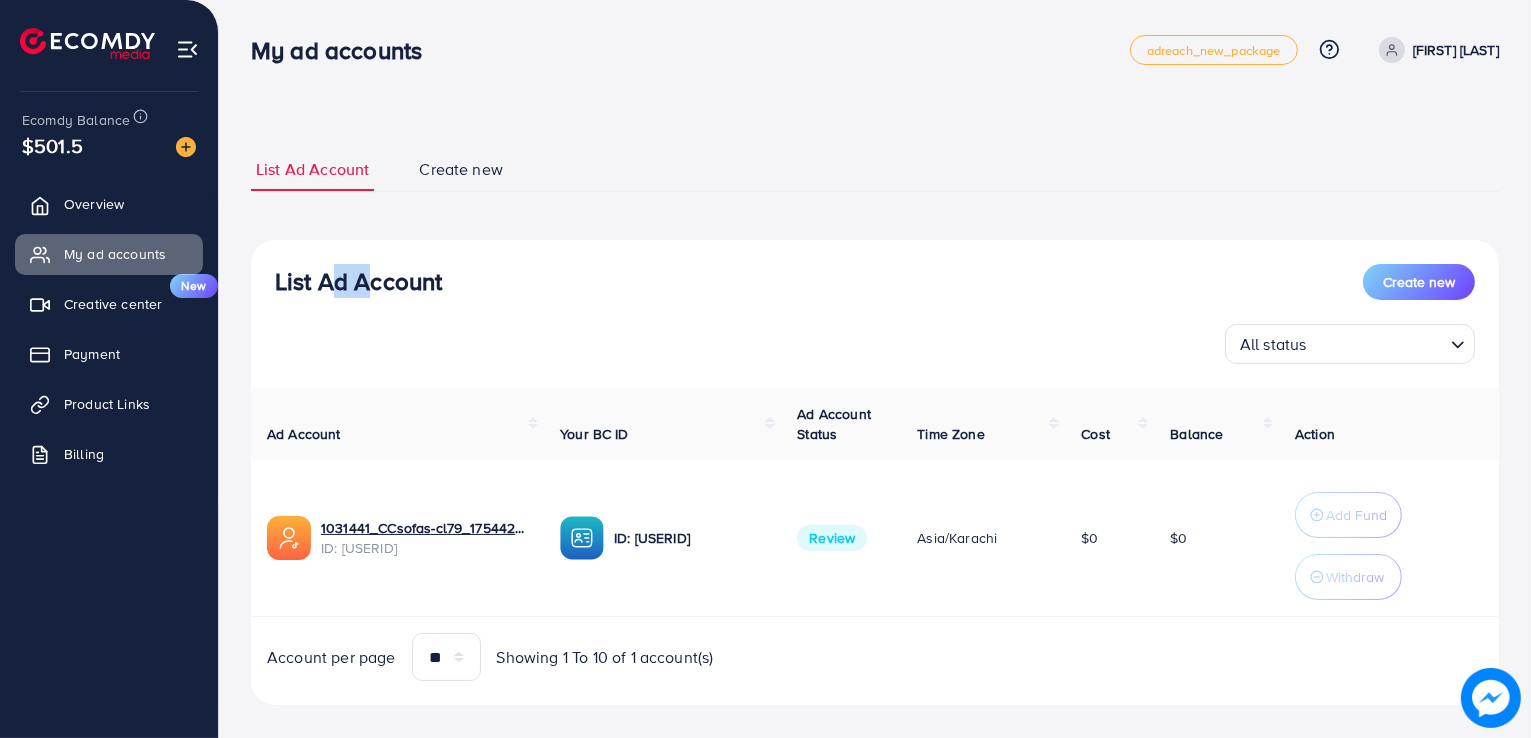 click on "List Ad Account" at bounding box center [358, 281] 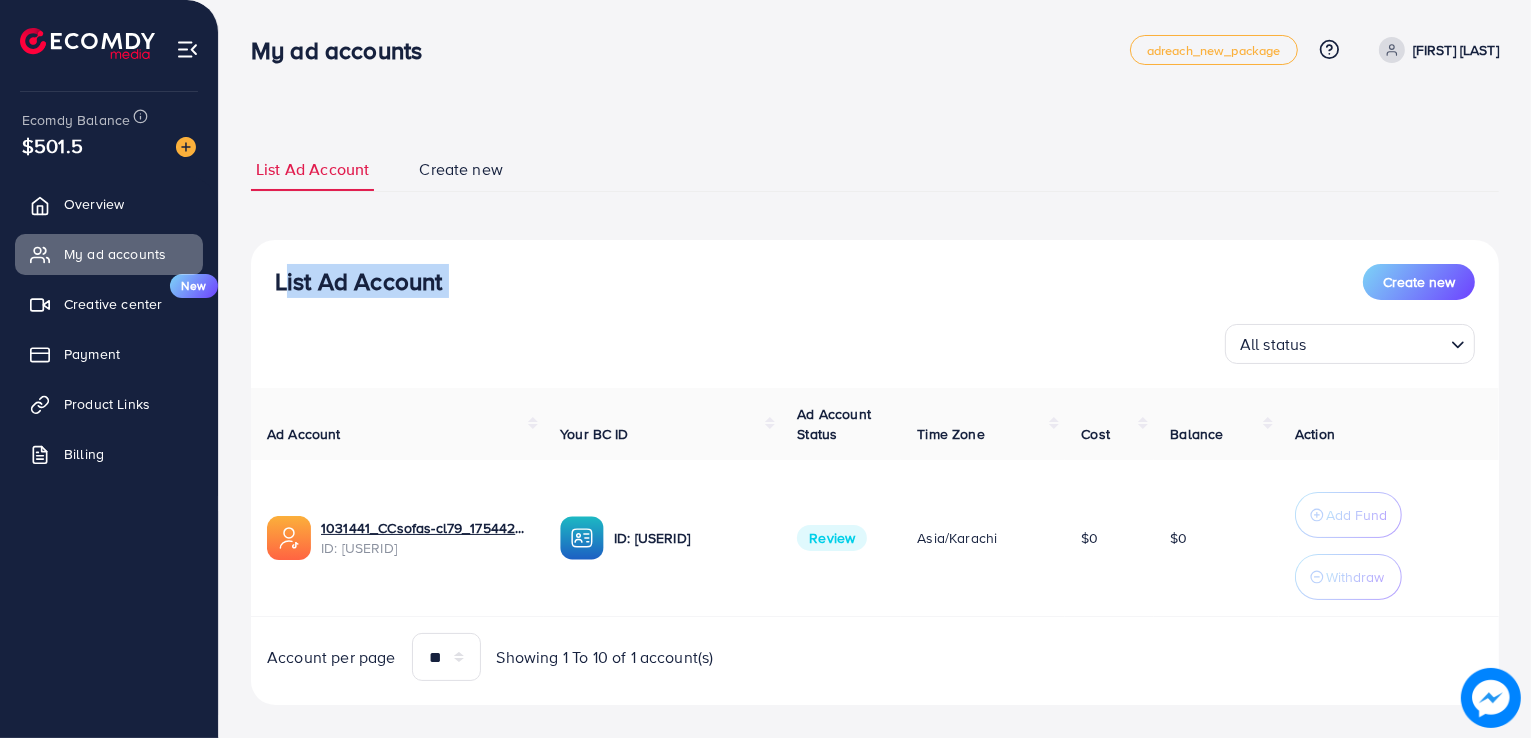click on "List Ad Account" at bounding box center [358, 281] 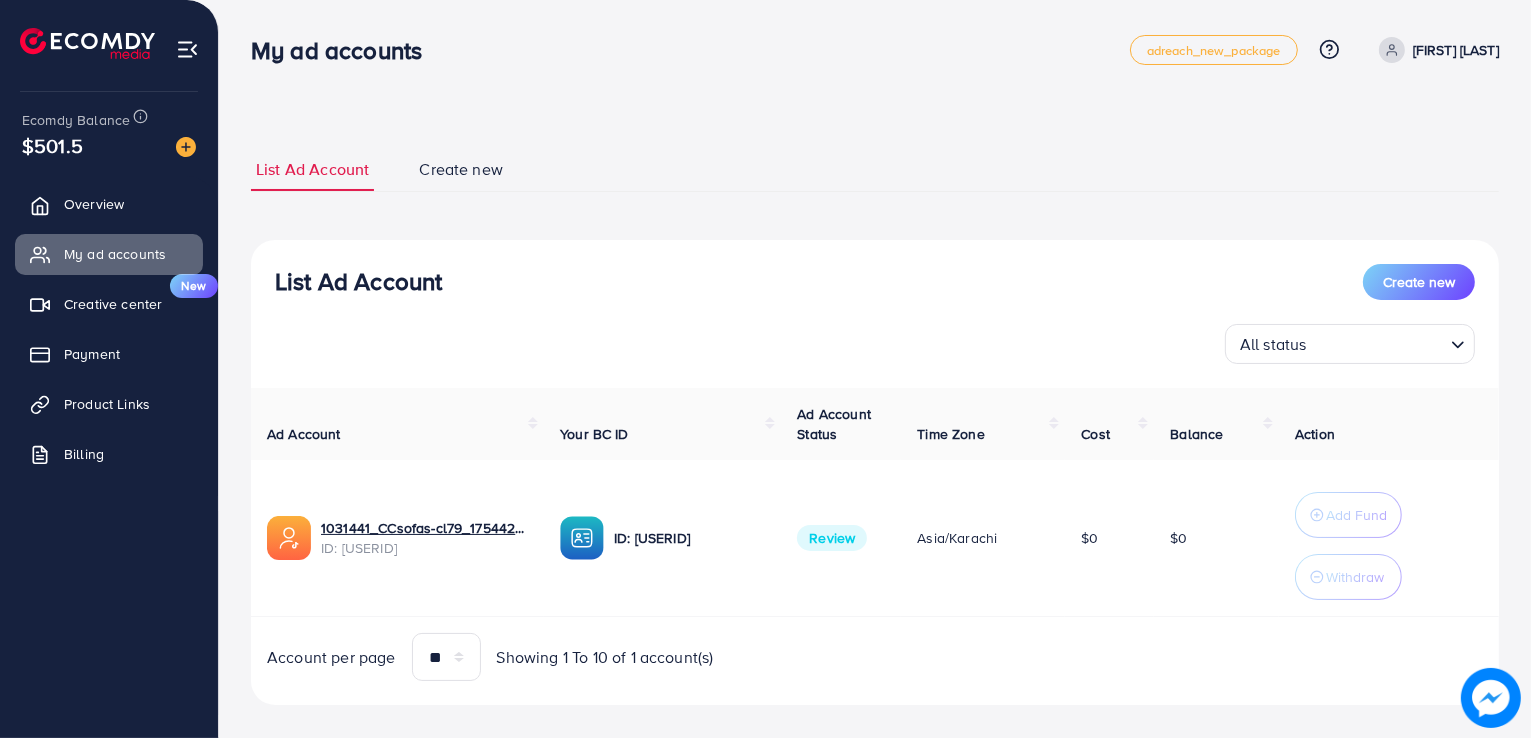 click on "List Ad Account" at bounding box center (358, 281) 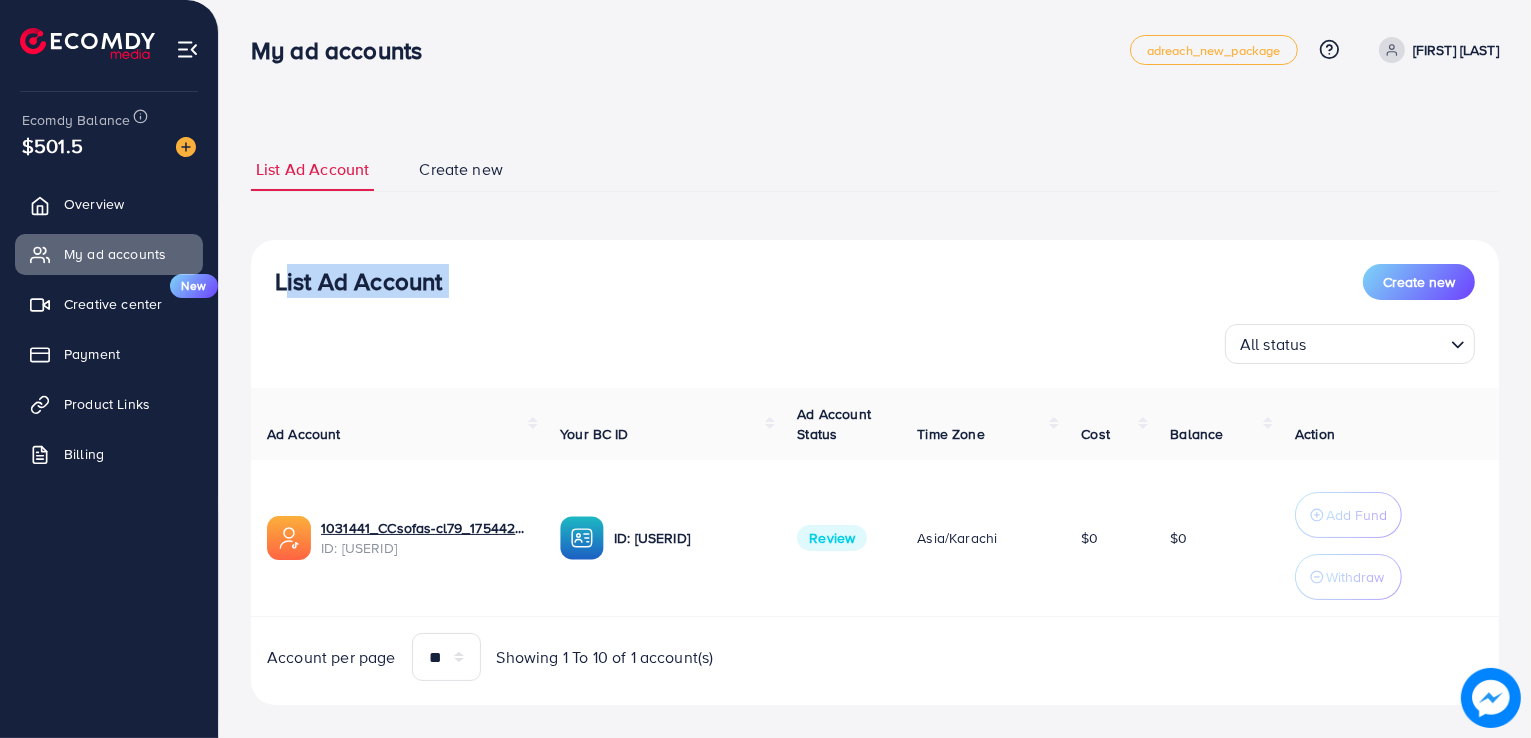 click on "List Ad Account" at bounding box center (358, 281) 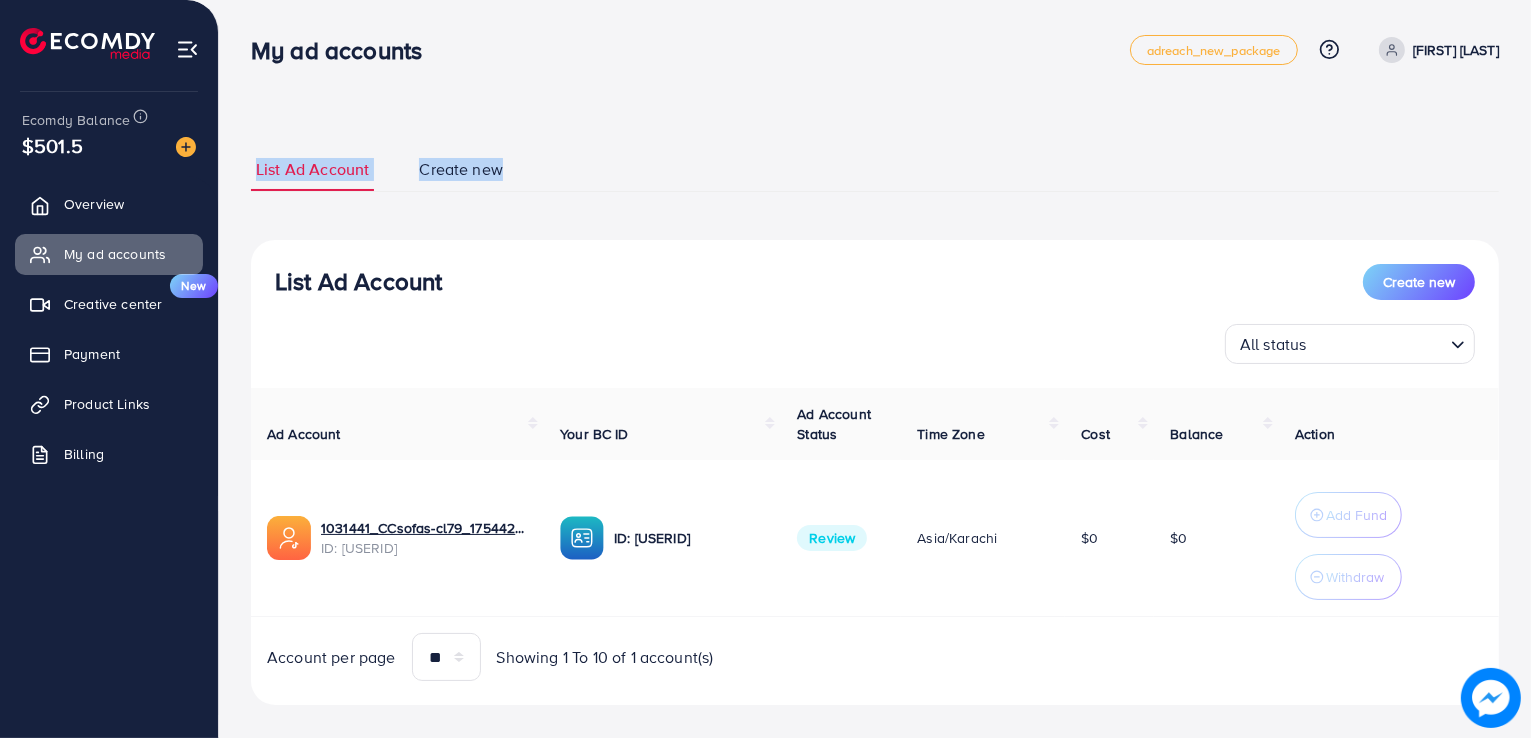 drag, startPoint x: 512, startPoint y: 177, endPoint x: 248, endPoint y: 177, distance: 264 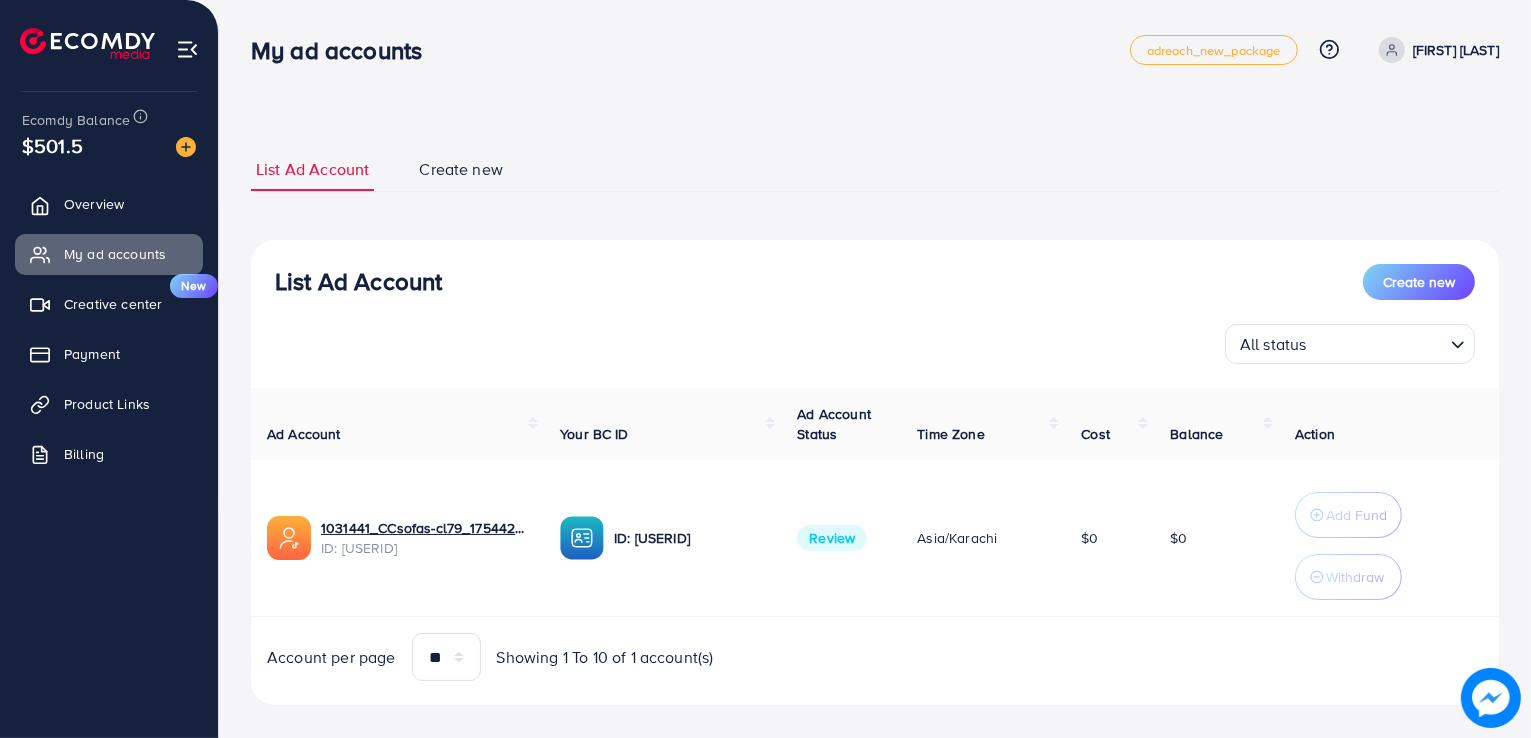 drag, startPoint x: 248, startPoint y: 177, endPoint x: 448, endPoint y: 285, distance: 227.29716 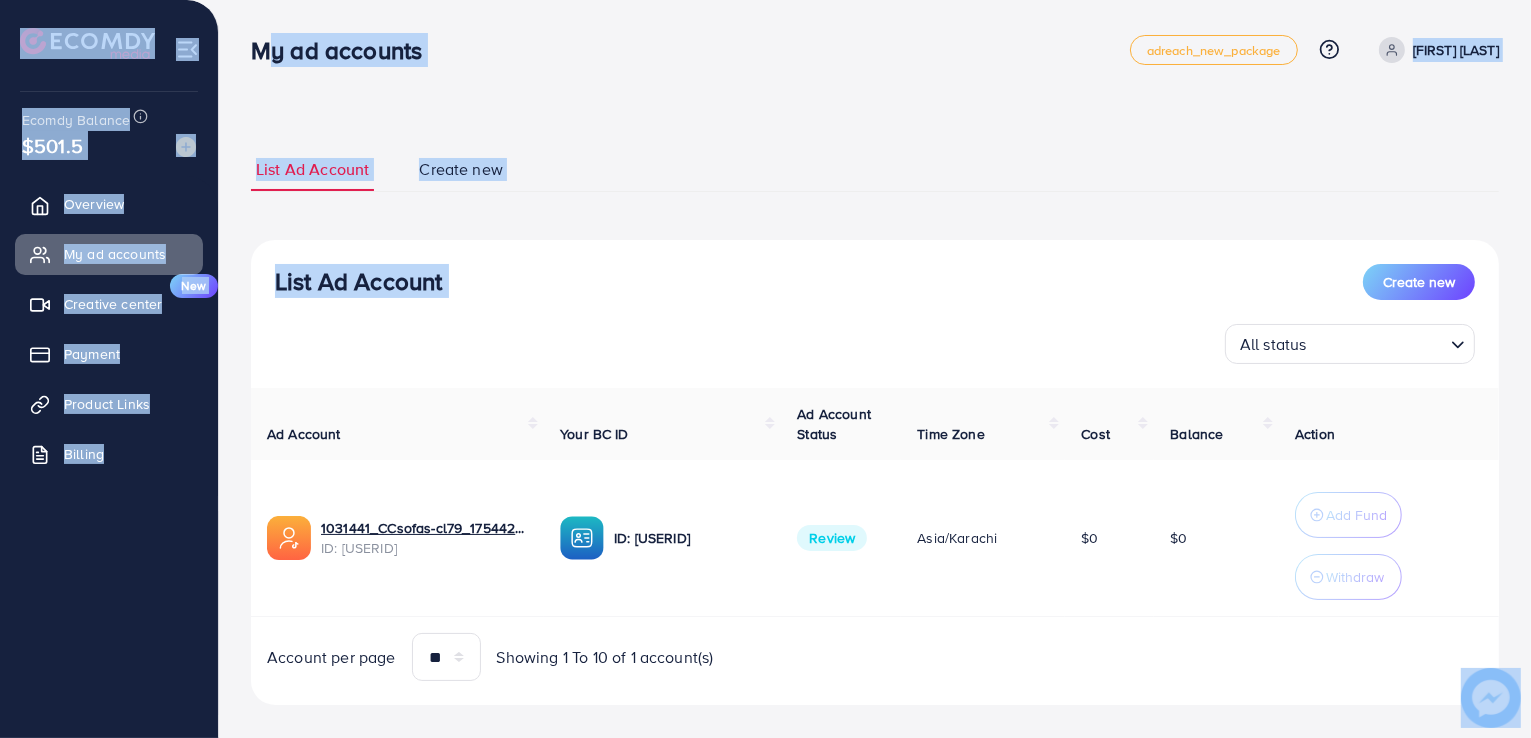 click on "List Ad Account   Create new" at bounding box center (875, 282) 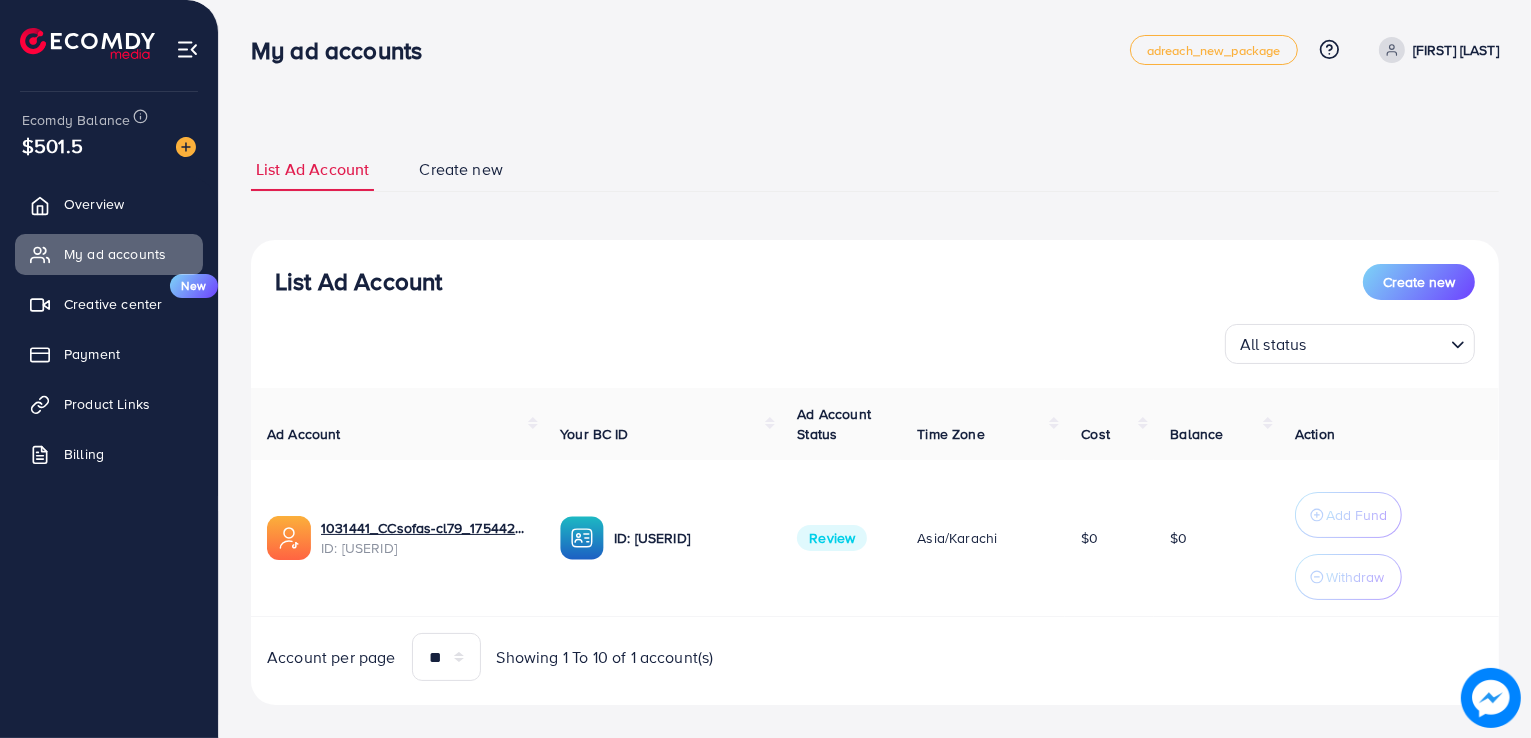 drag, startPoint x: 440, startPoint y: 281, endPoint x: 273, endPoint y: 291, distance: 167.29913 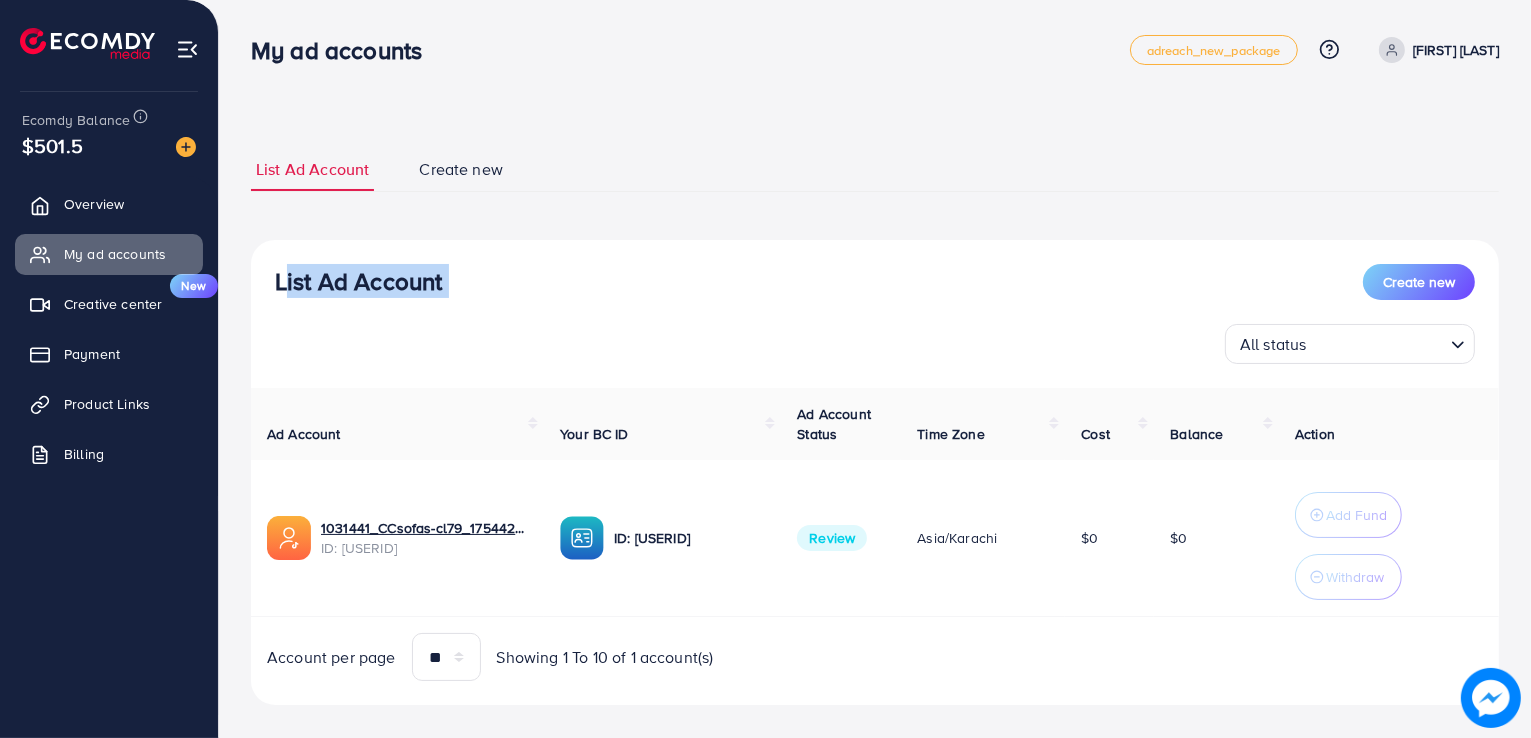 drag, startPoint x: 273, startPoint y: 291, endPoint x: 451, endPoint y: 273, distance: 178.90779 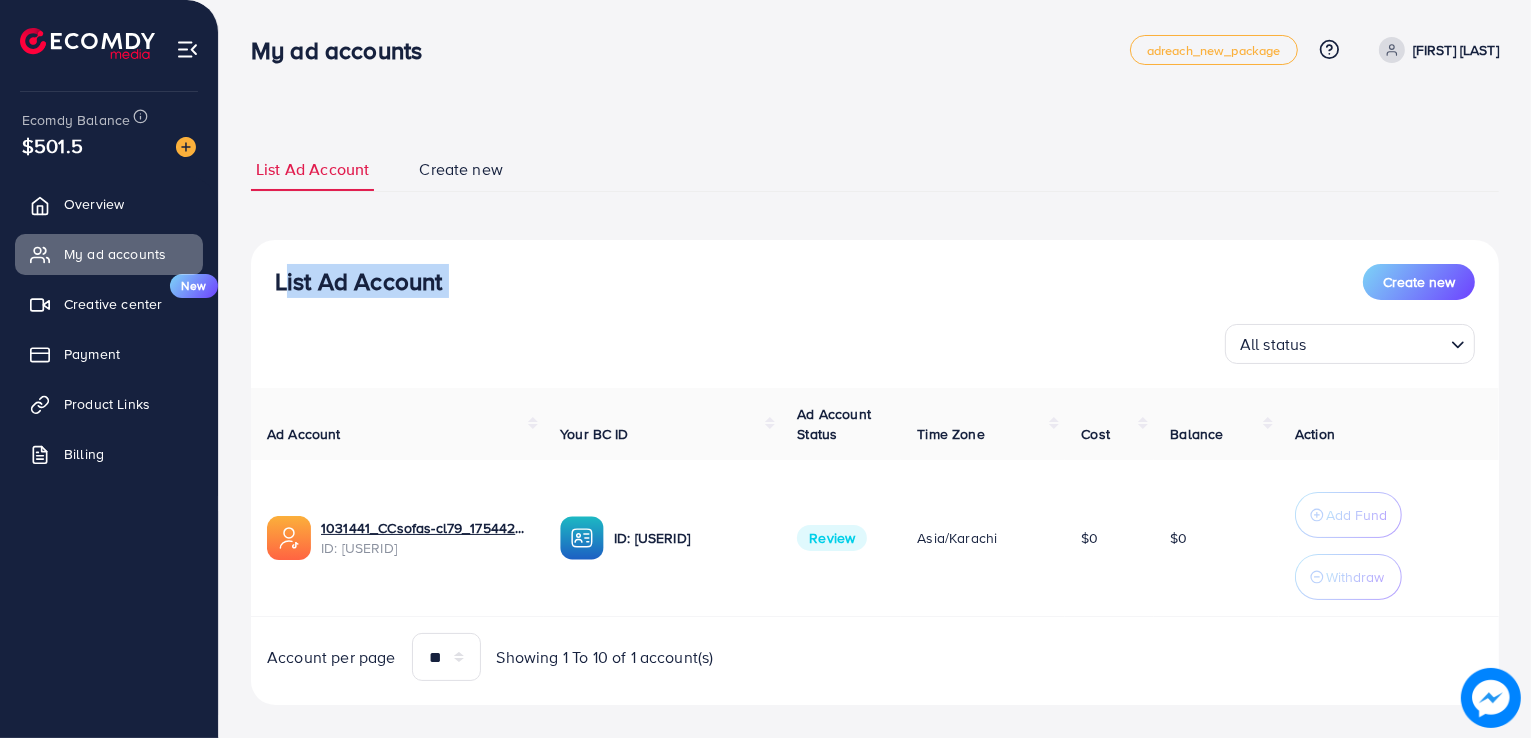 drag, startPoint x: 451, startPoint y: 273, endPoint x: 278, endPoint y: 273, distance: 173 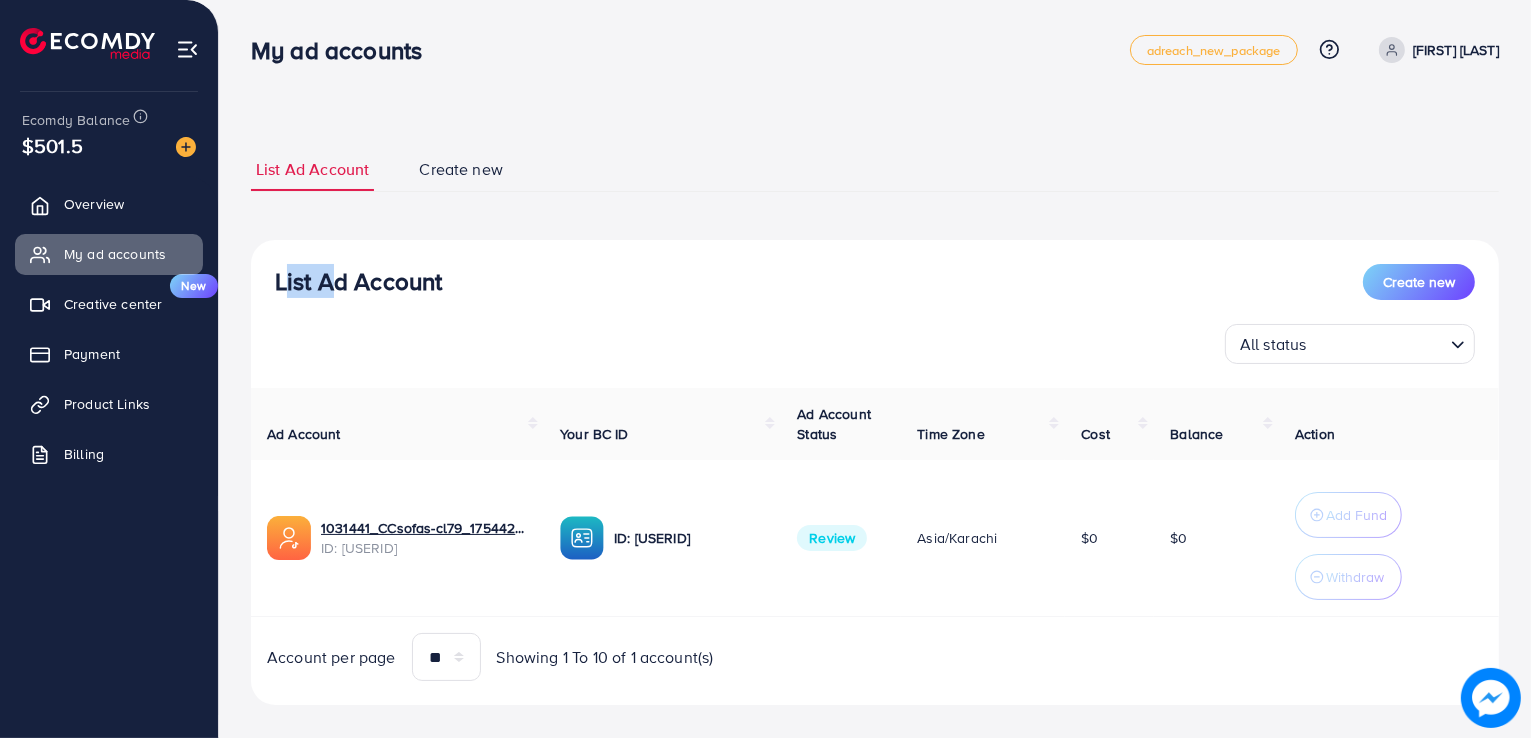 click on "List Ad Account" at bounding box center [358, 281] 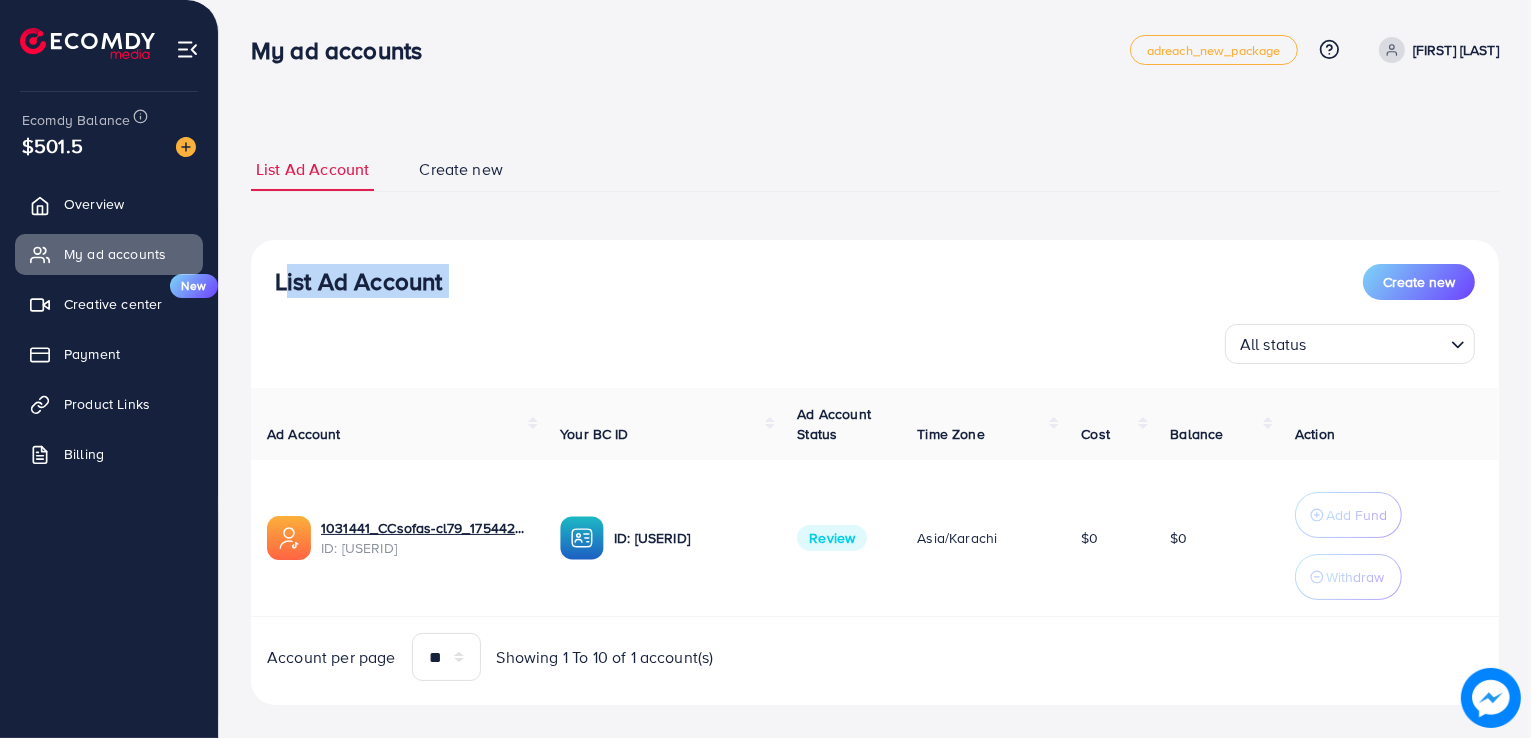 click on "List Ad Account" at bounding box center (358, 281) 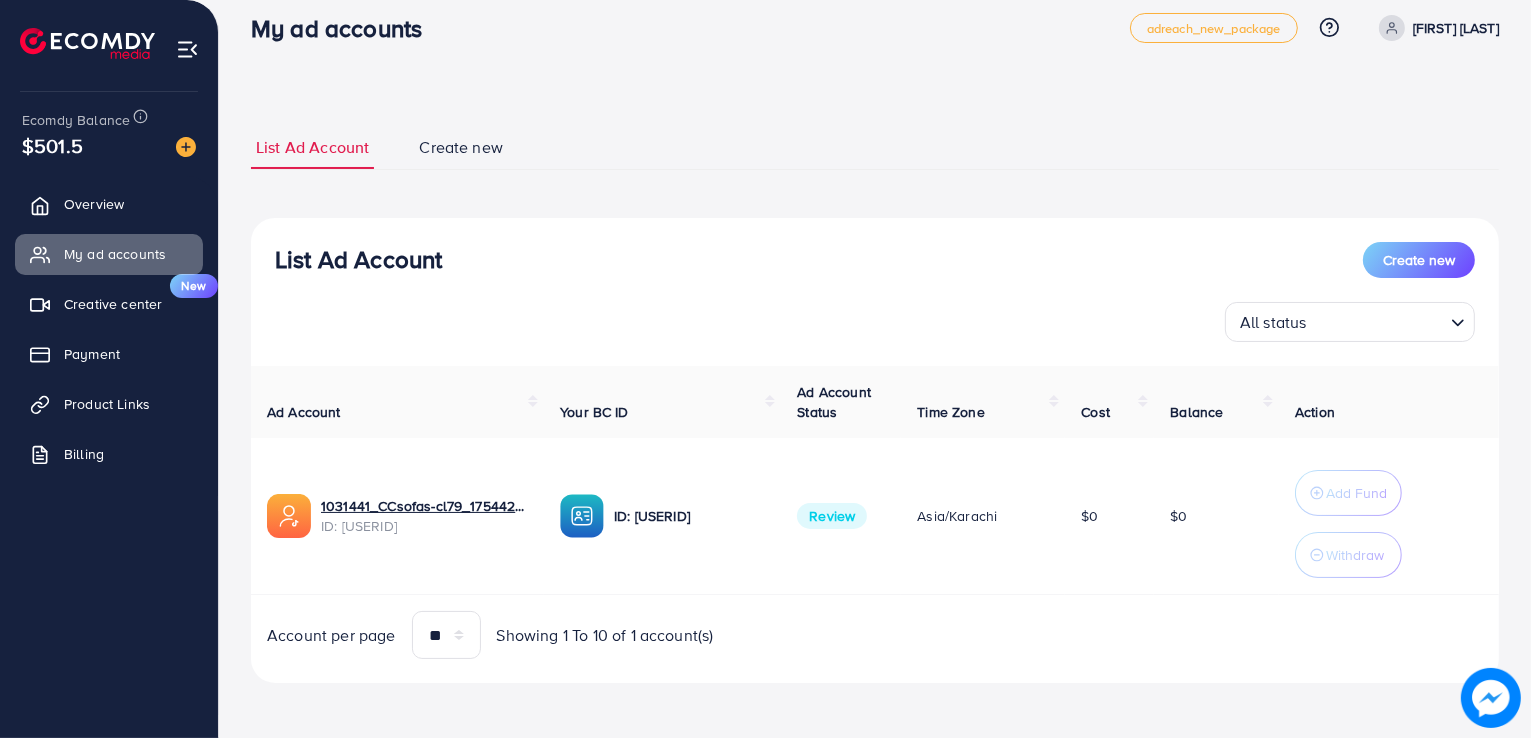 scroll, scrollTop: 0, scrollLeft: 0, axis: both 